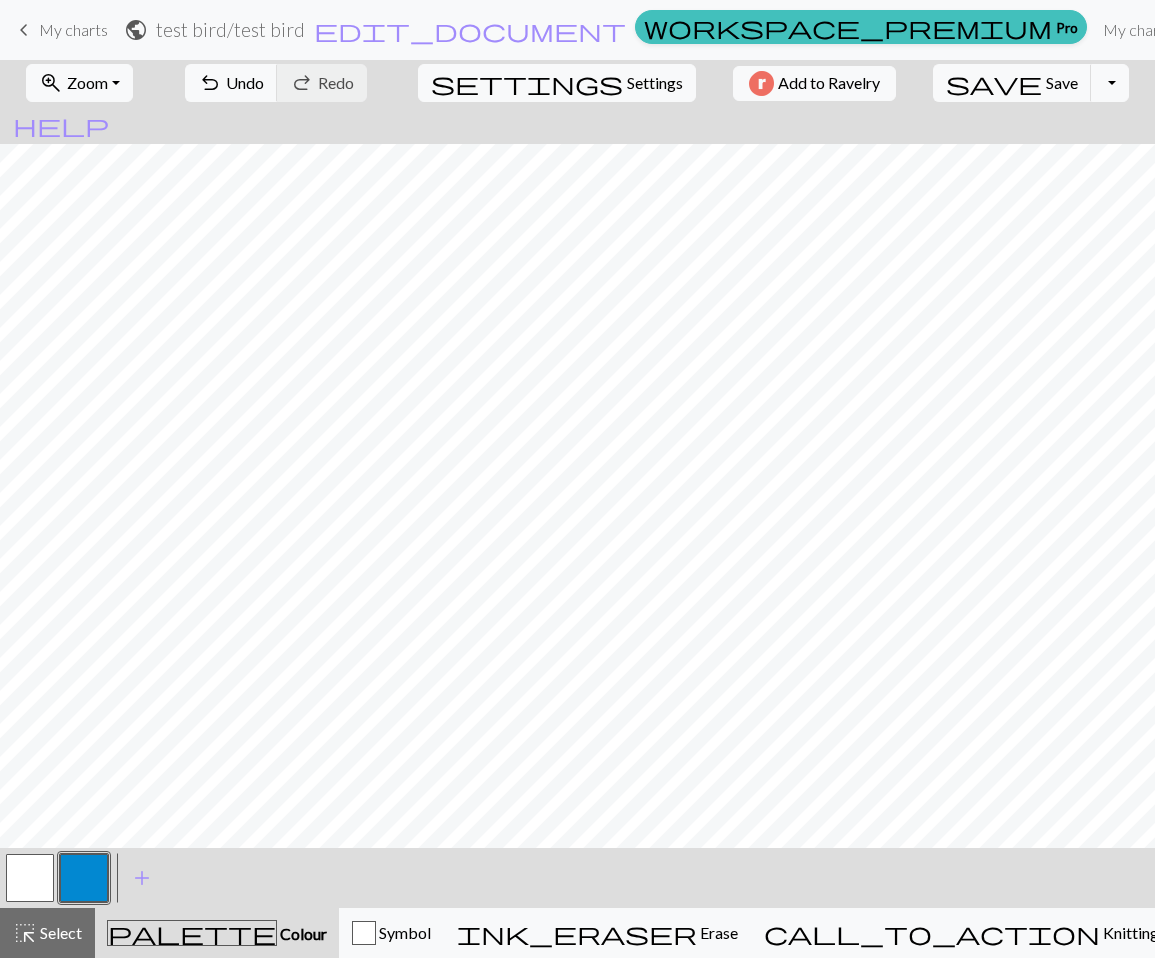 scroll, scrollTop: 0, scrollLeft: 0, axis: both 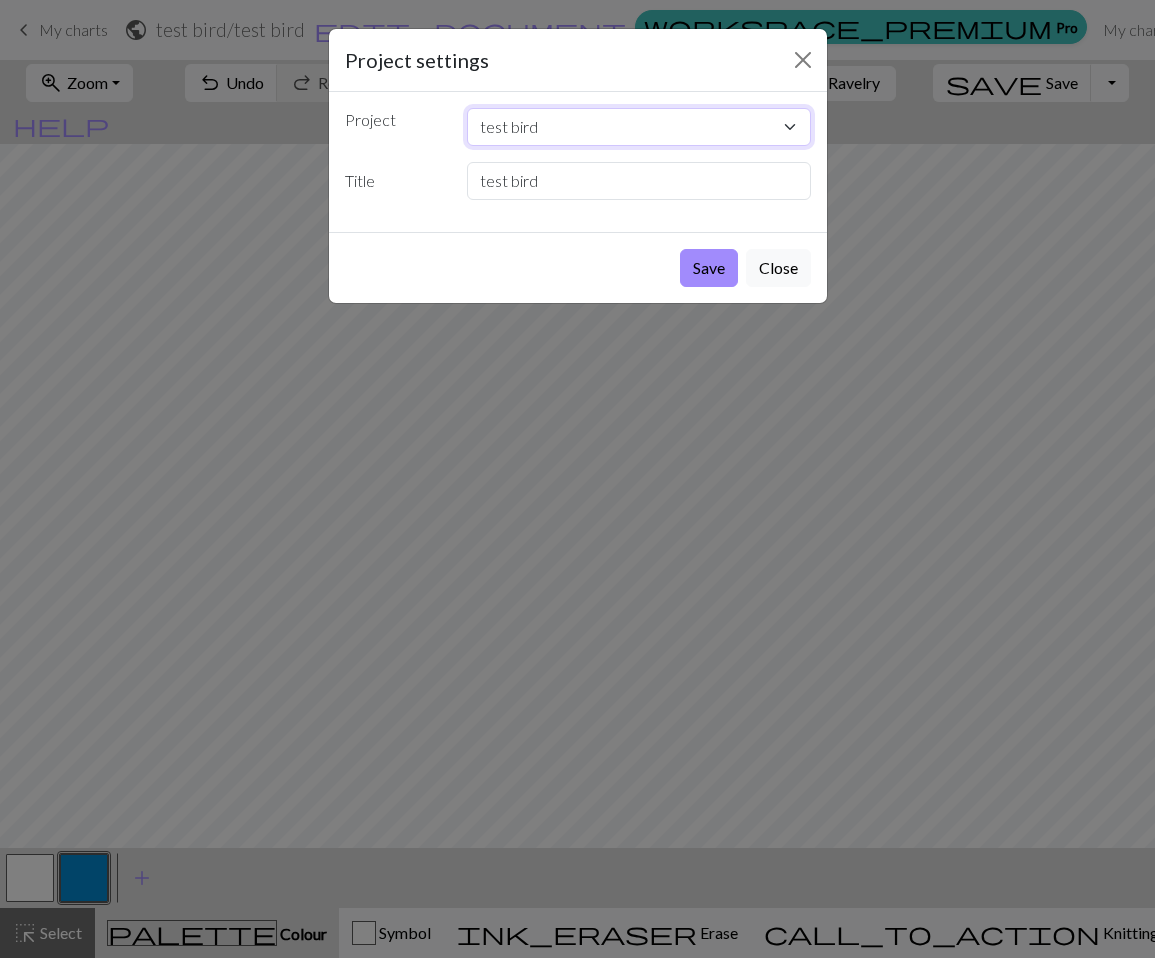 click on "test bird flying test bird Catania finale catania catania 1" at bounding box center [639, 127] 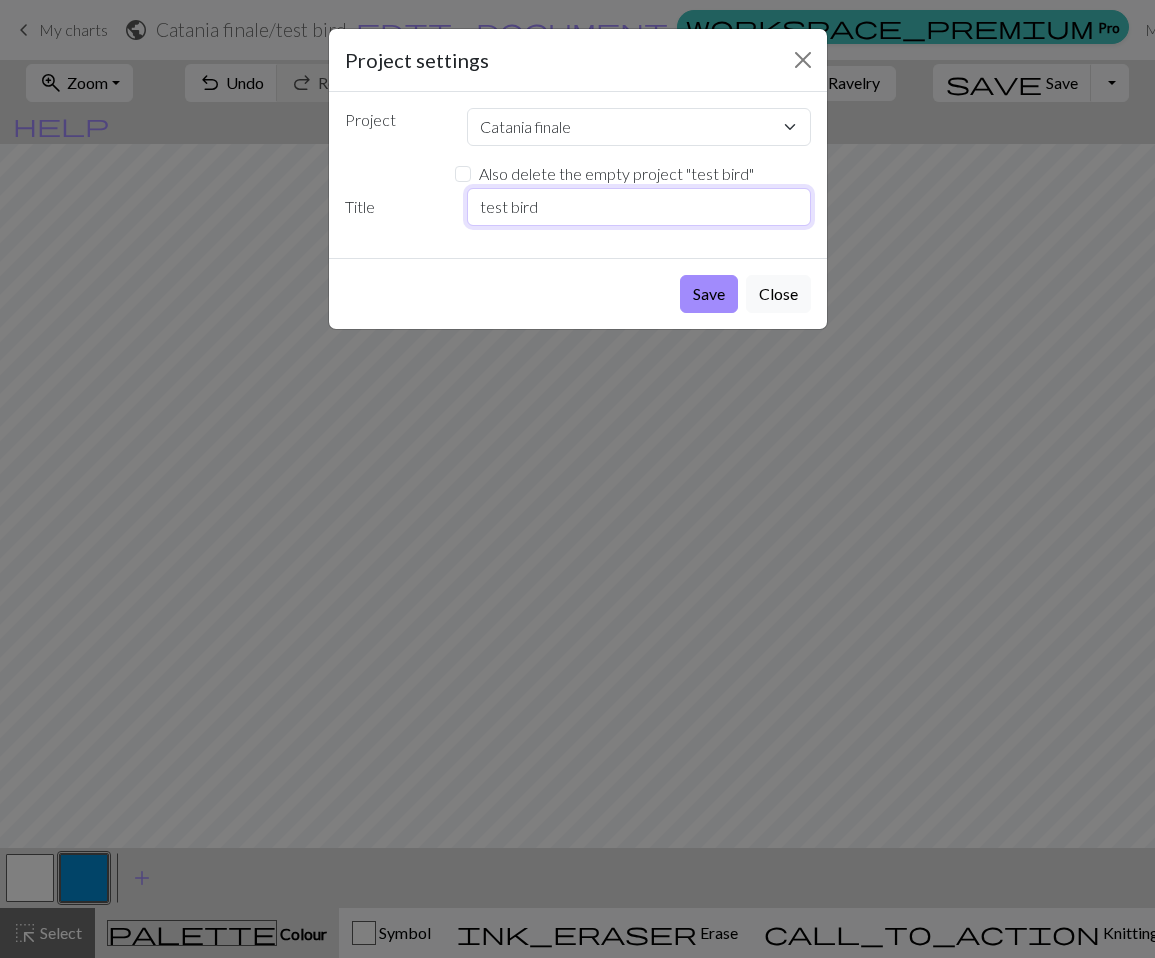 click on "test bird" at bounding box center [639, 207] 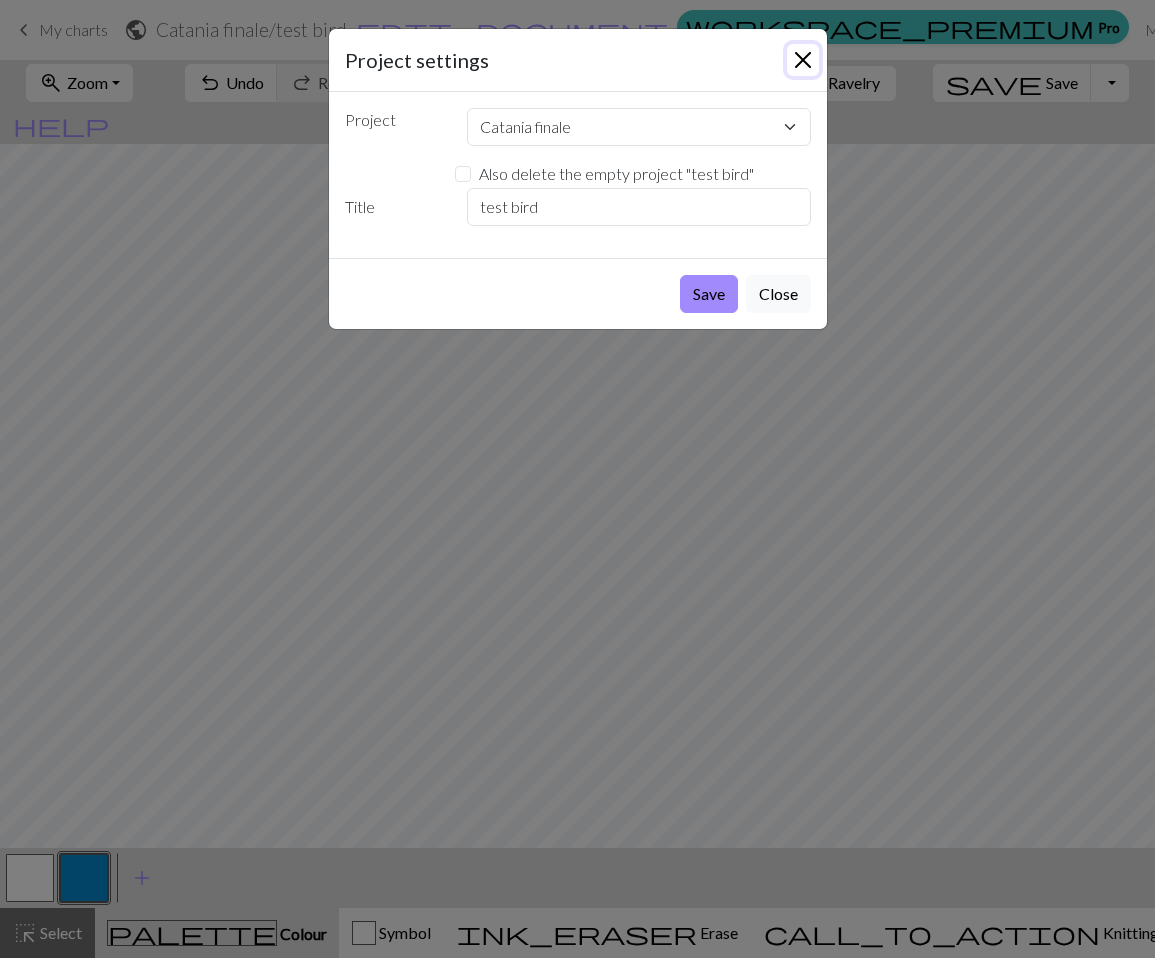 drag, startPoint x: 804, startPoint y: 67, endPoint x: 696, endPoint y: 63, distance: 108.07405 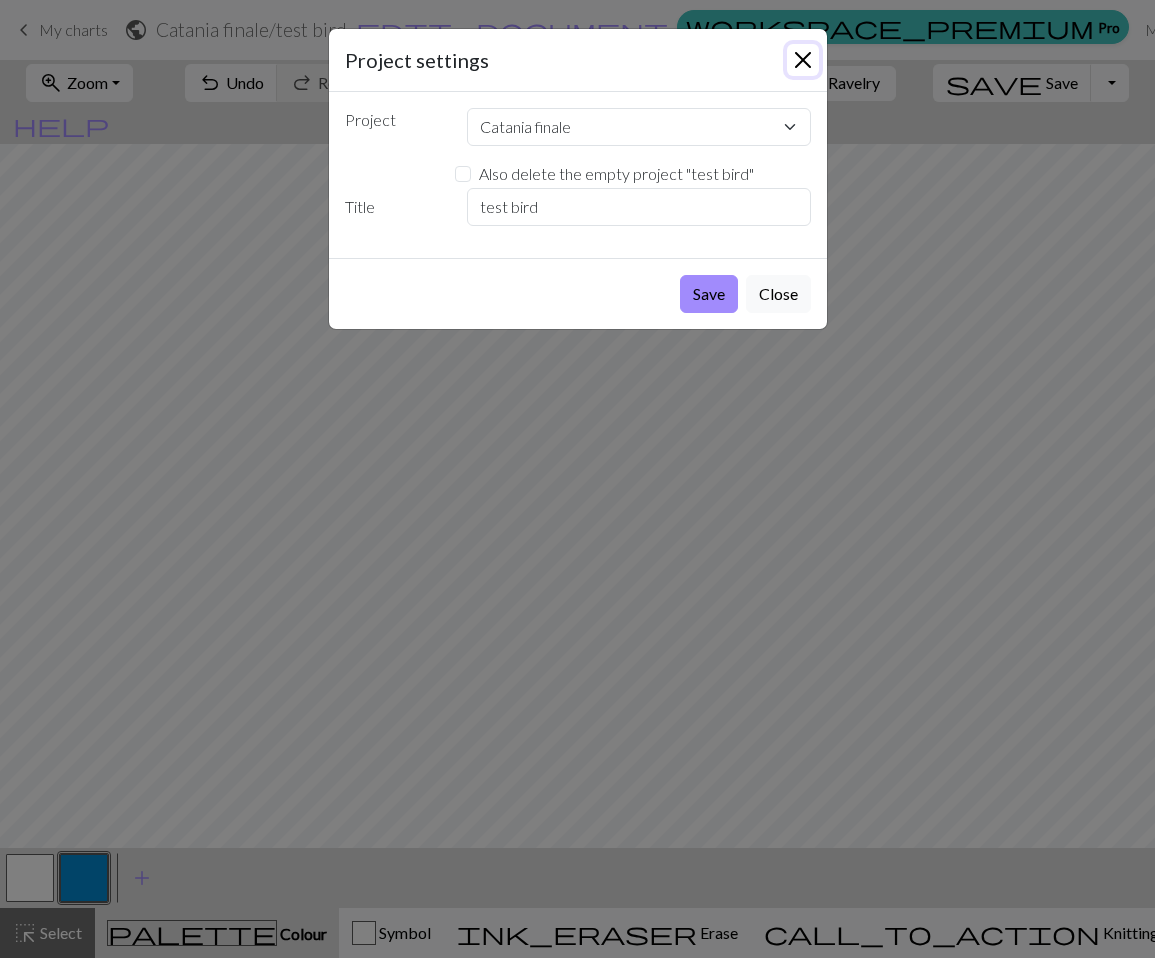 click at bounding box center [803, 60] 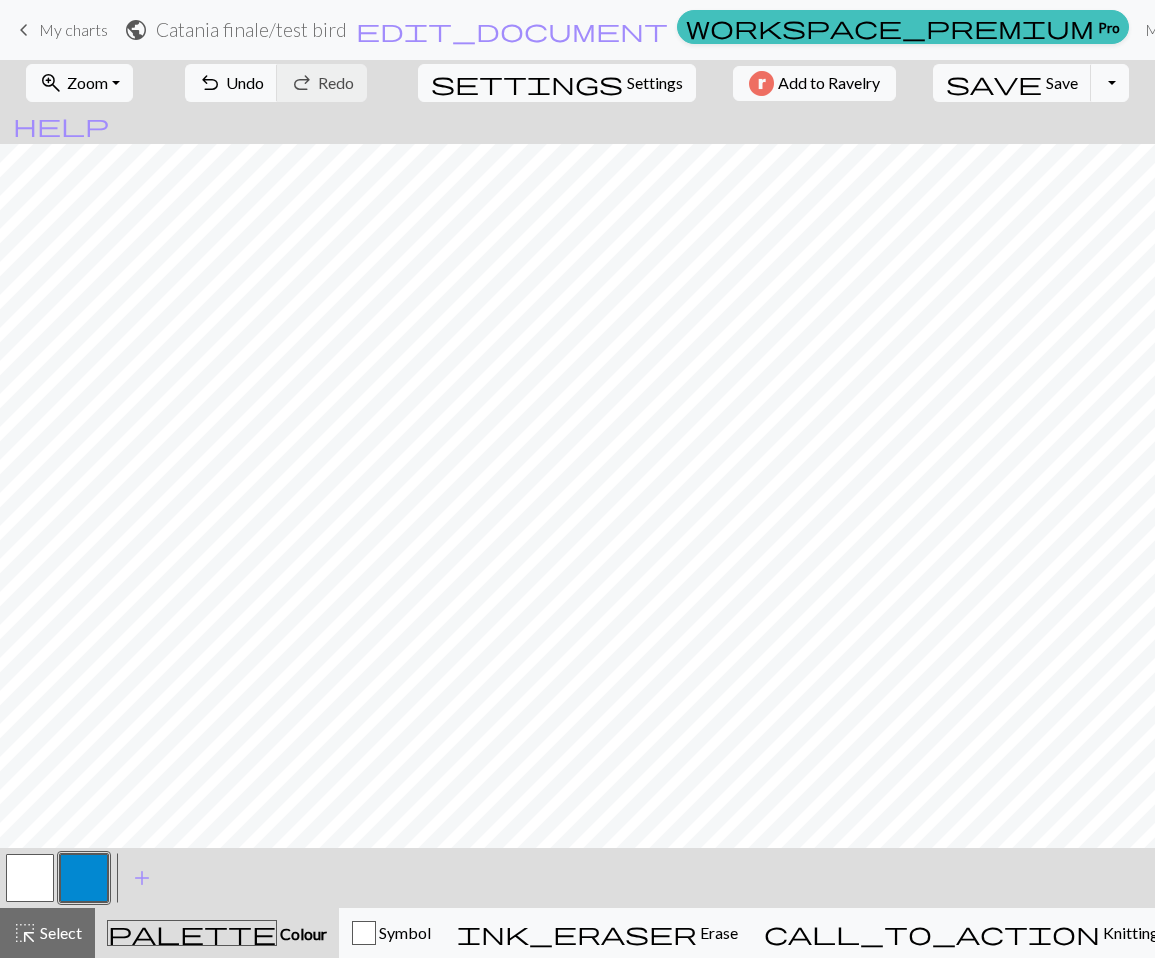 click on "Catania finale  /  test bird" at bounding box center [251, 29] 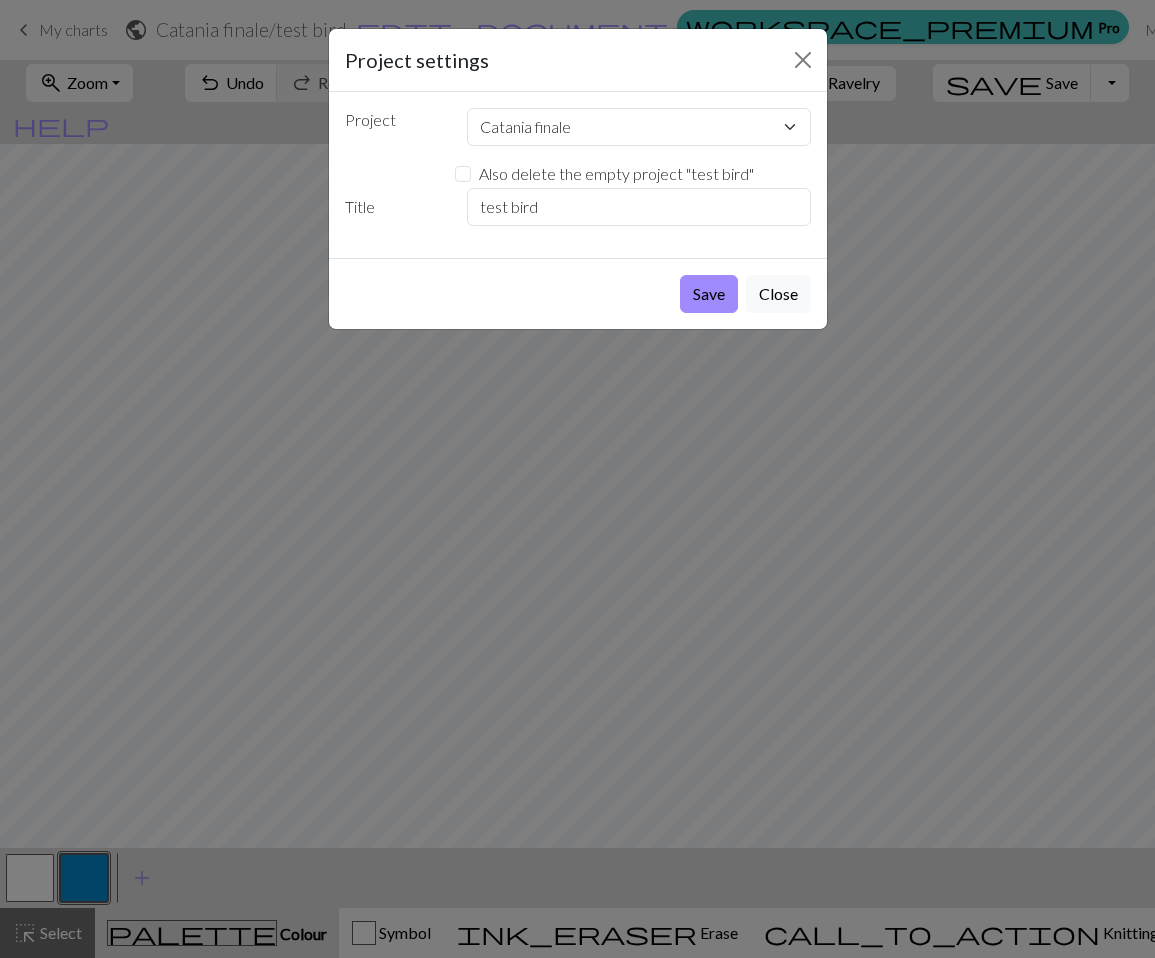 click on "Project settings Project test bird flying test bird Catania finale catania catania 1 Also delete the empty project " test bird " Title test bird Save Close" at bounding box center (577, 479) 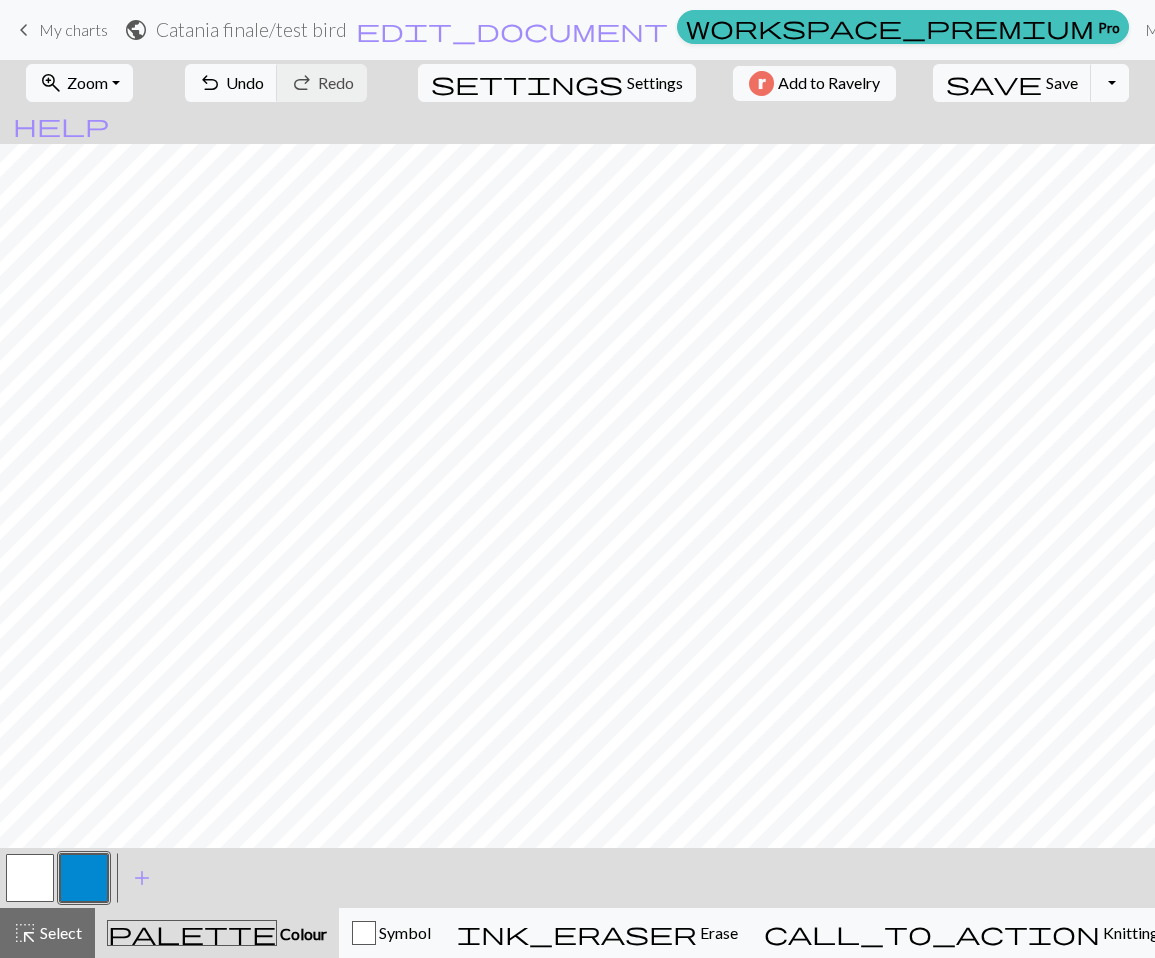 click on "My charts" at bounding box center [73, 29] 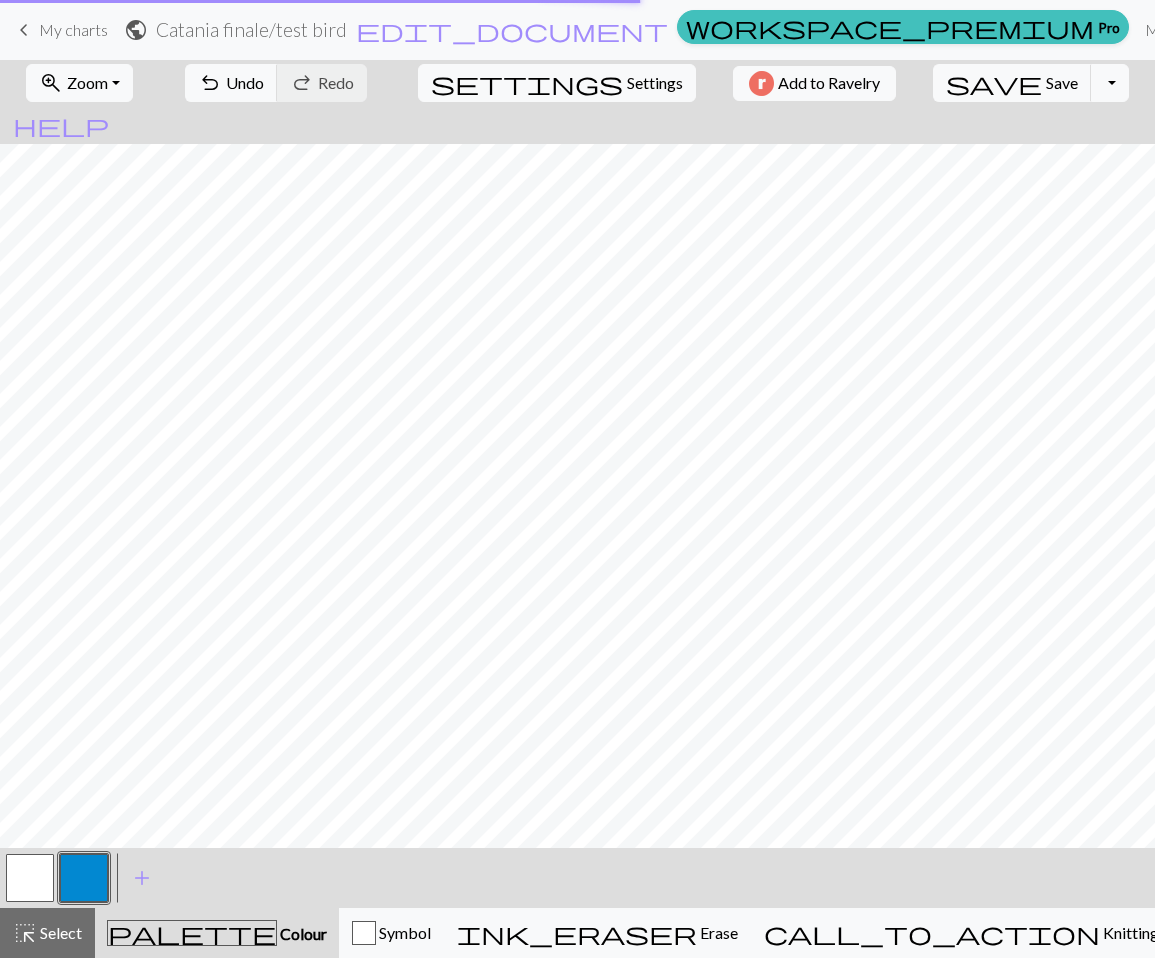 click on "Catania finale  /  test bird" at bounding box center [251, 29] 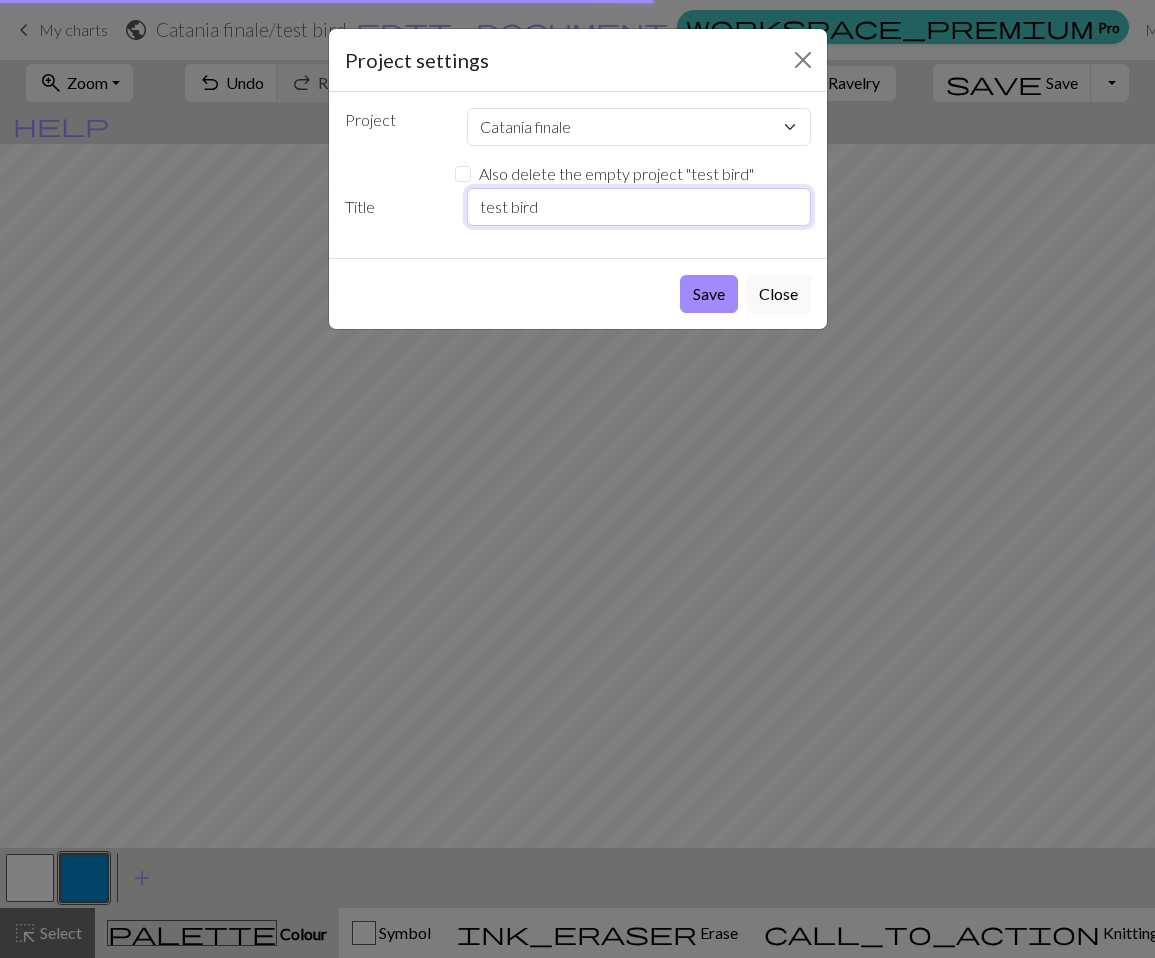 click on "test bird" at bounding box center [639, 207] 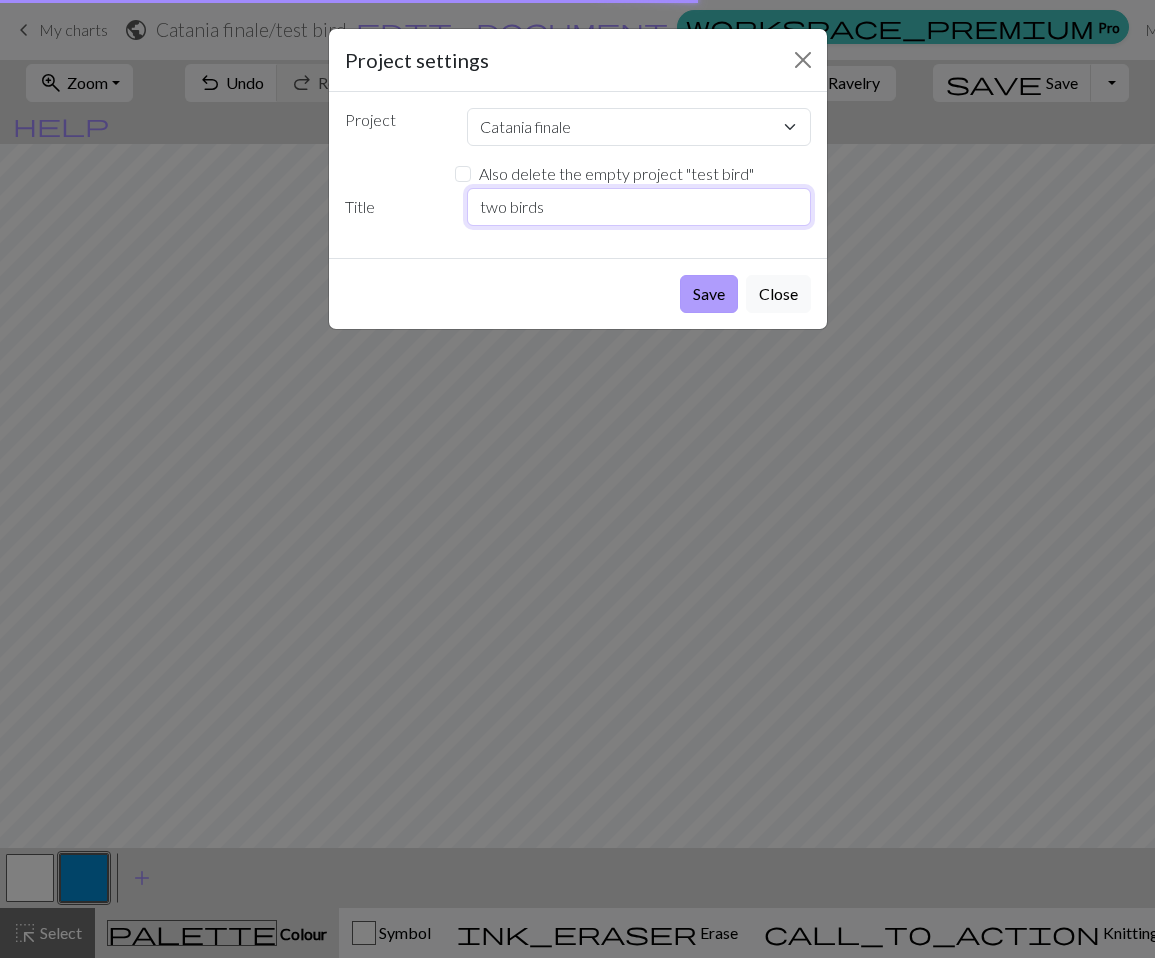 type on "two birds" 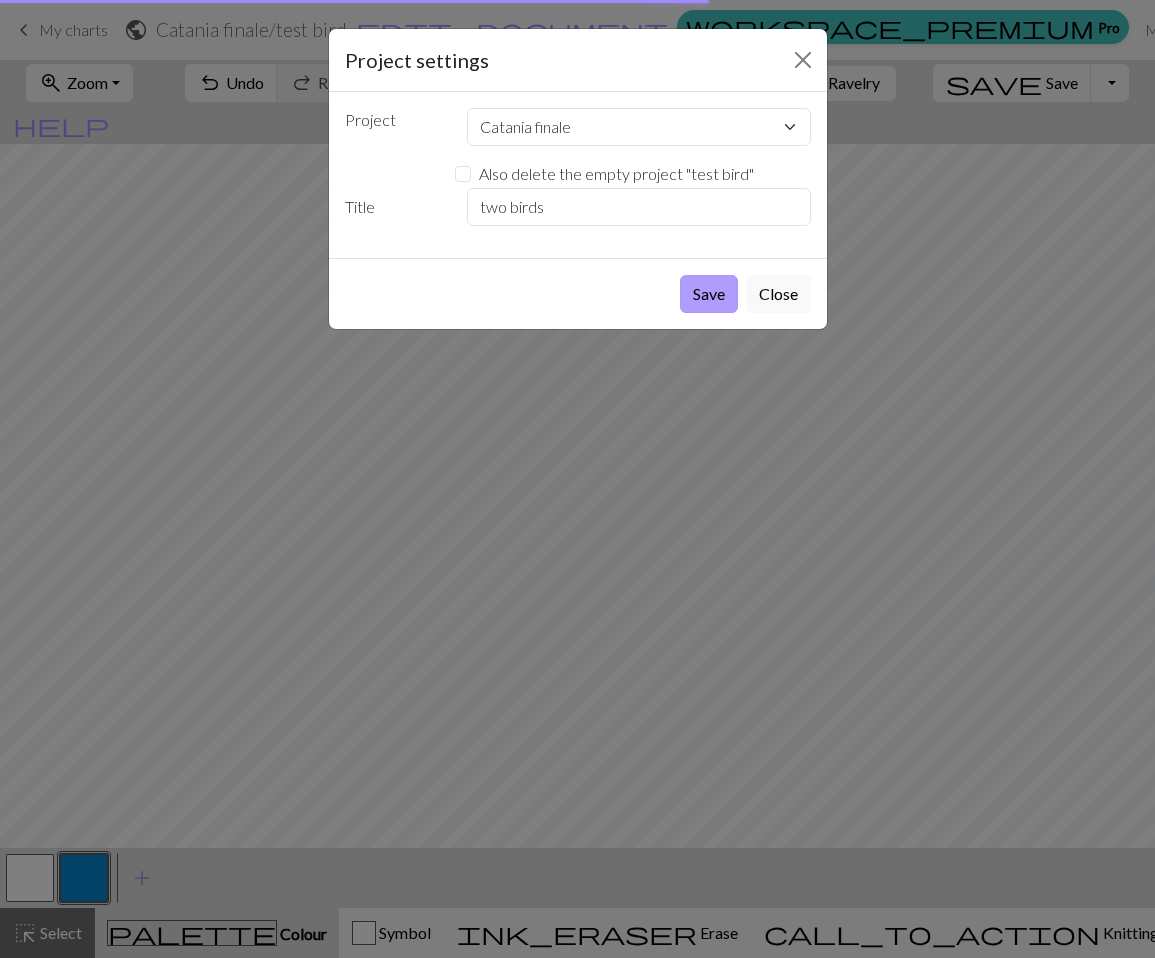 click on "Save" at bounding box center (709, 294) 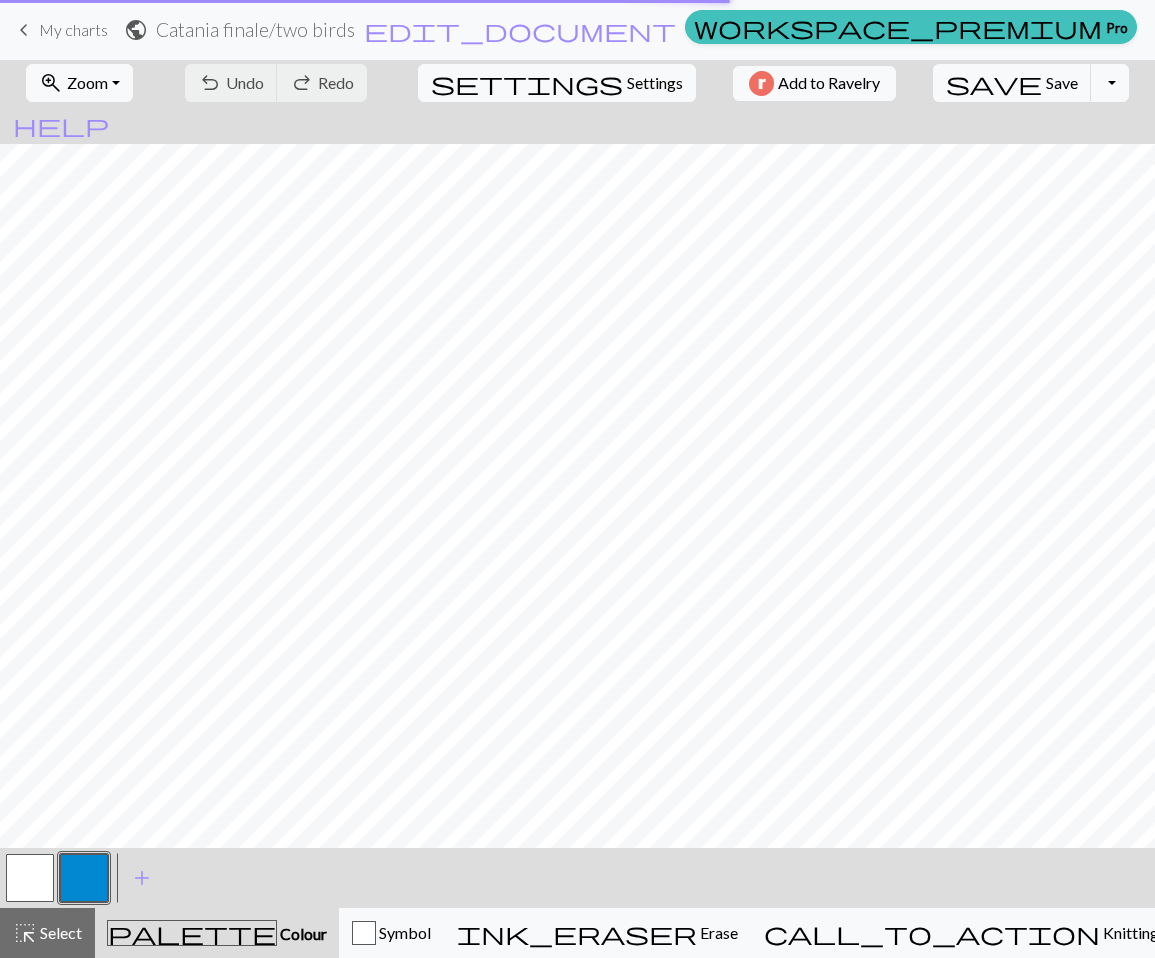 click on "My charts" at bounding box center [73, 29] 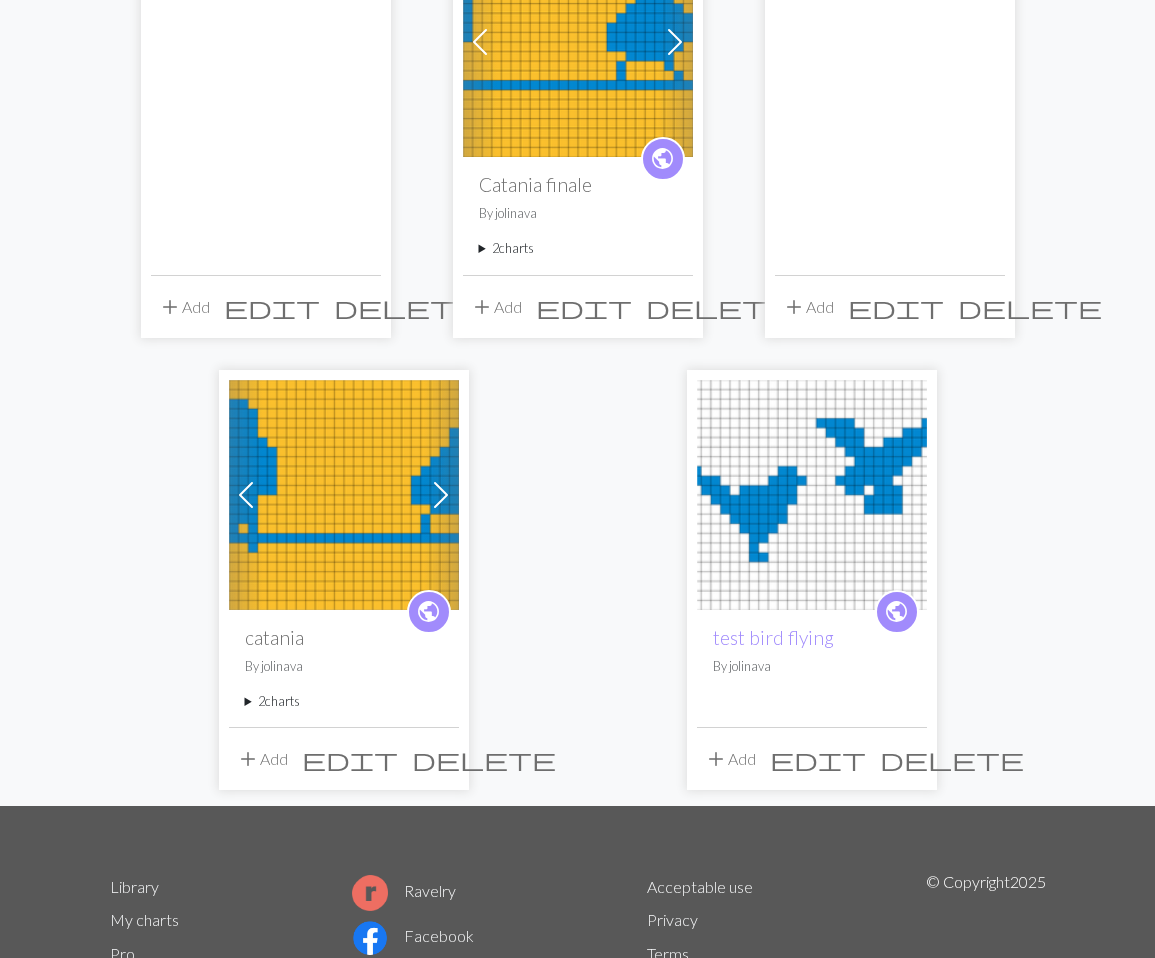 scroll, scrollTop: 291, scrollLeft: 0, axis: vertical 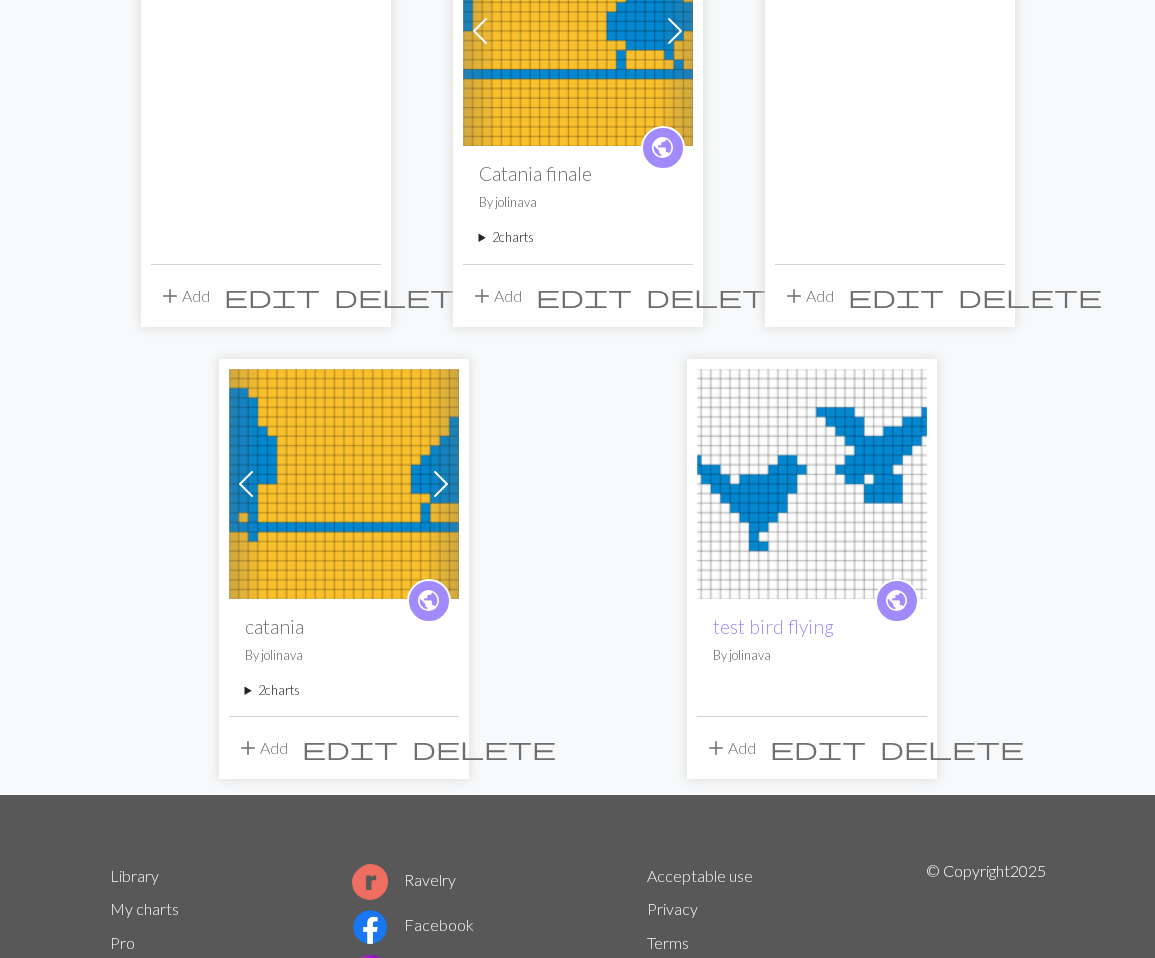 click on "2  charts" at bounding box center (578, 237) 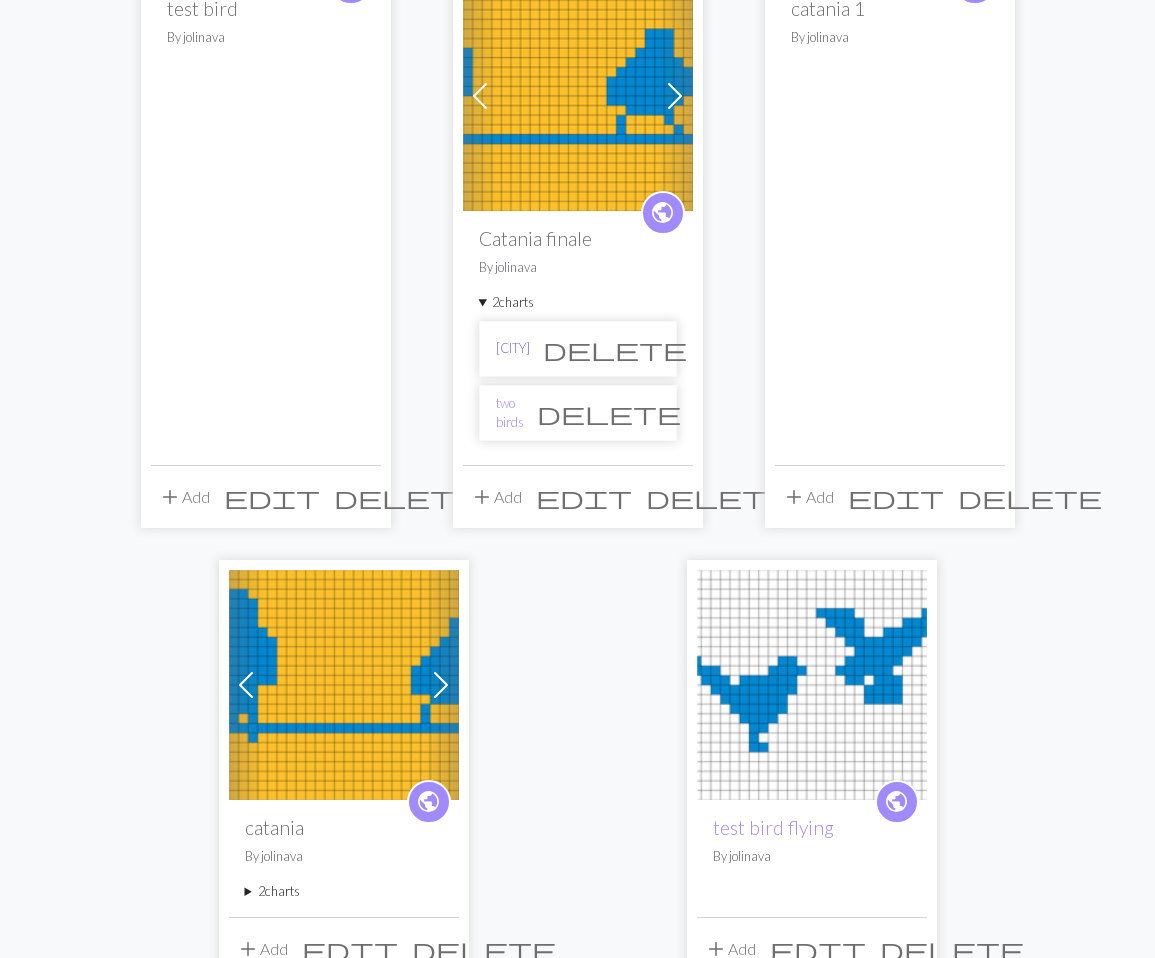 scroll, scrollTop: 225, scrollLeft: 0, axis: vertical 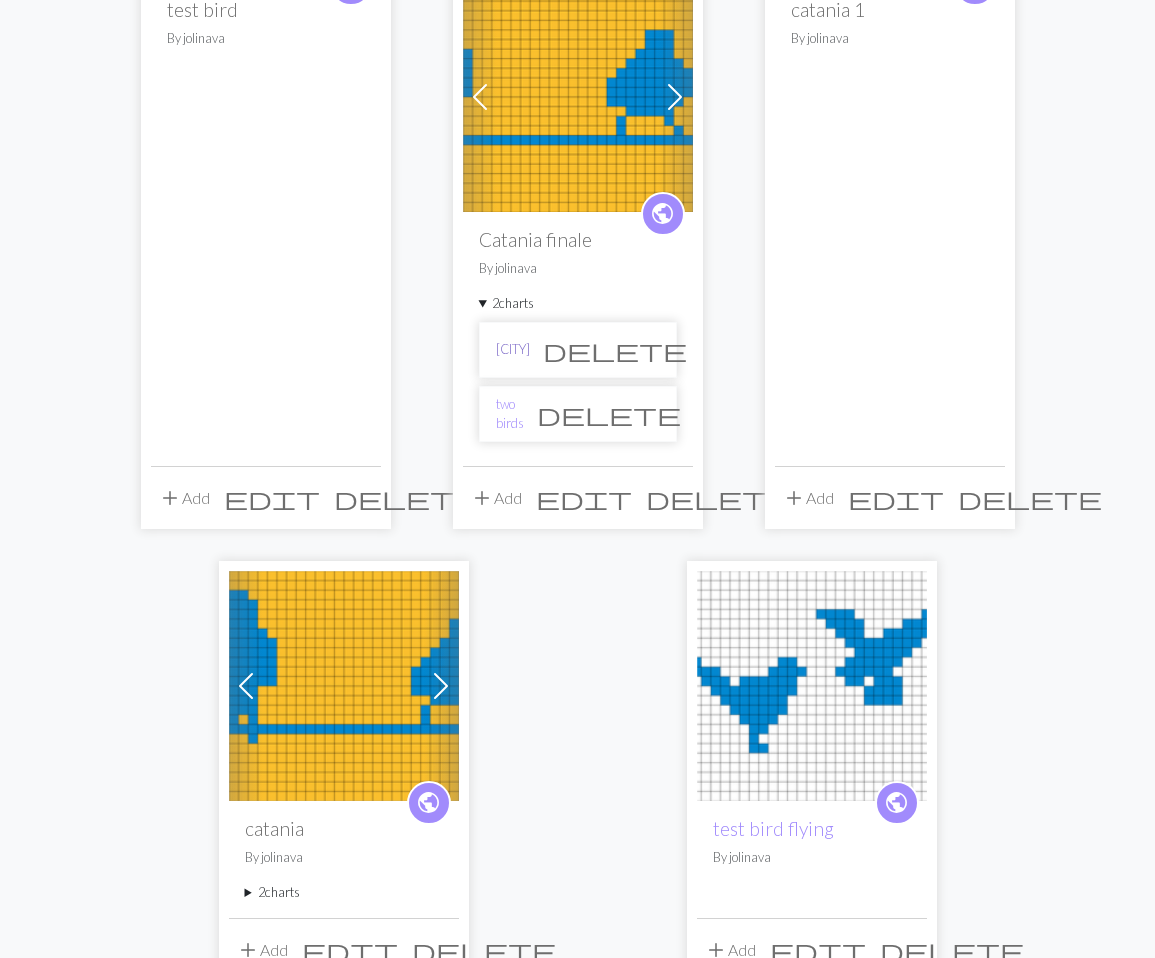 click on "Catania" at bounding box center [513, 349] 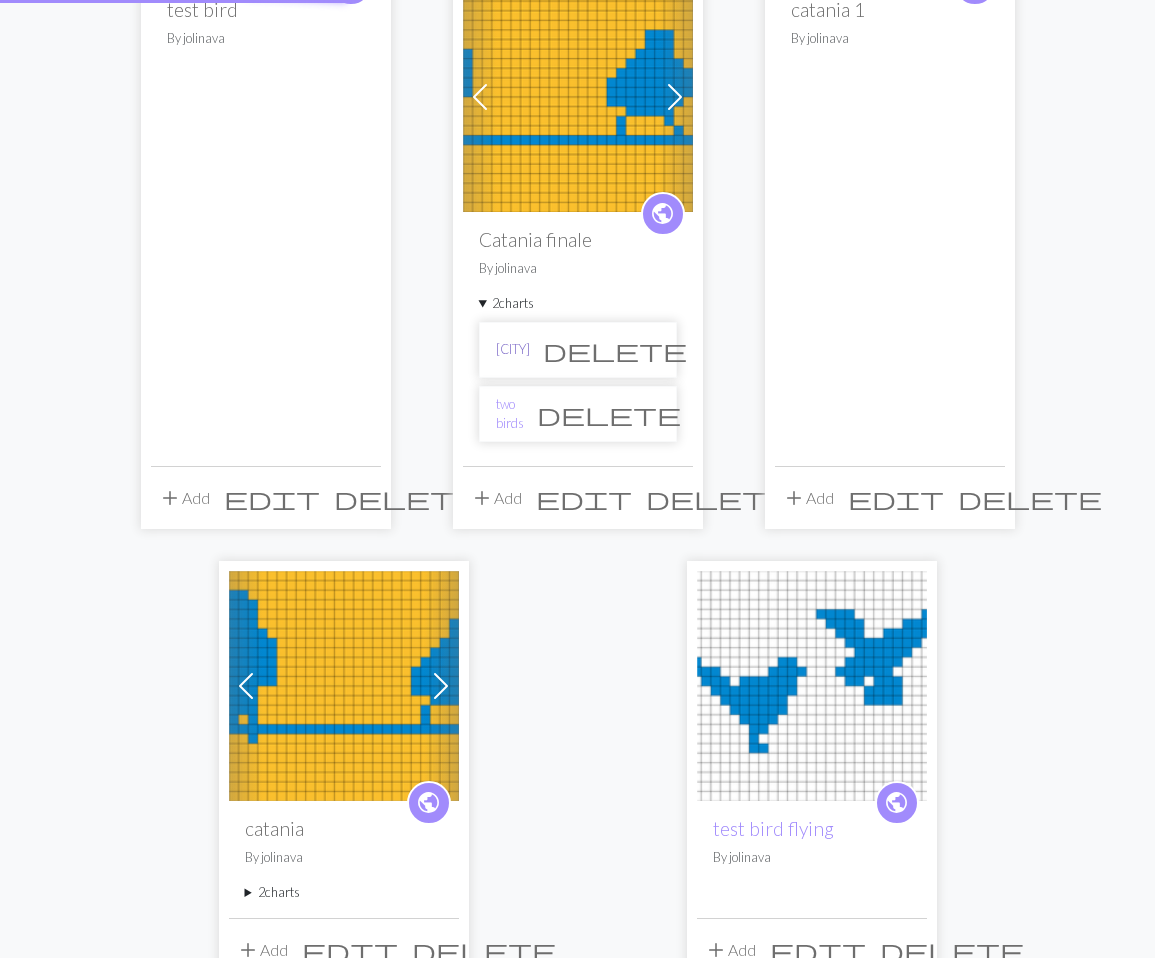 scroll, scrollTop: 0, scrollLeft: 0, axis: both 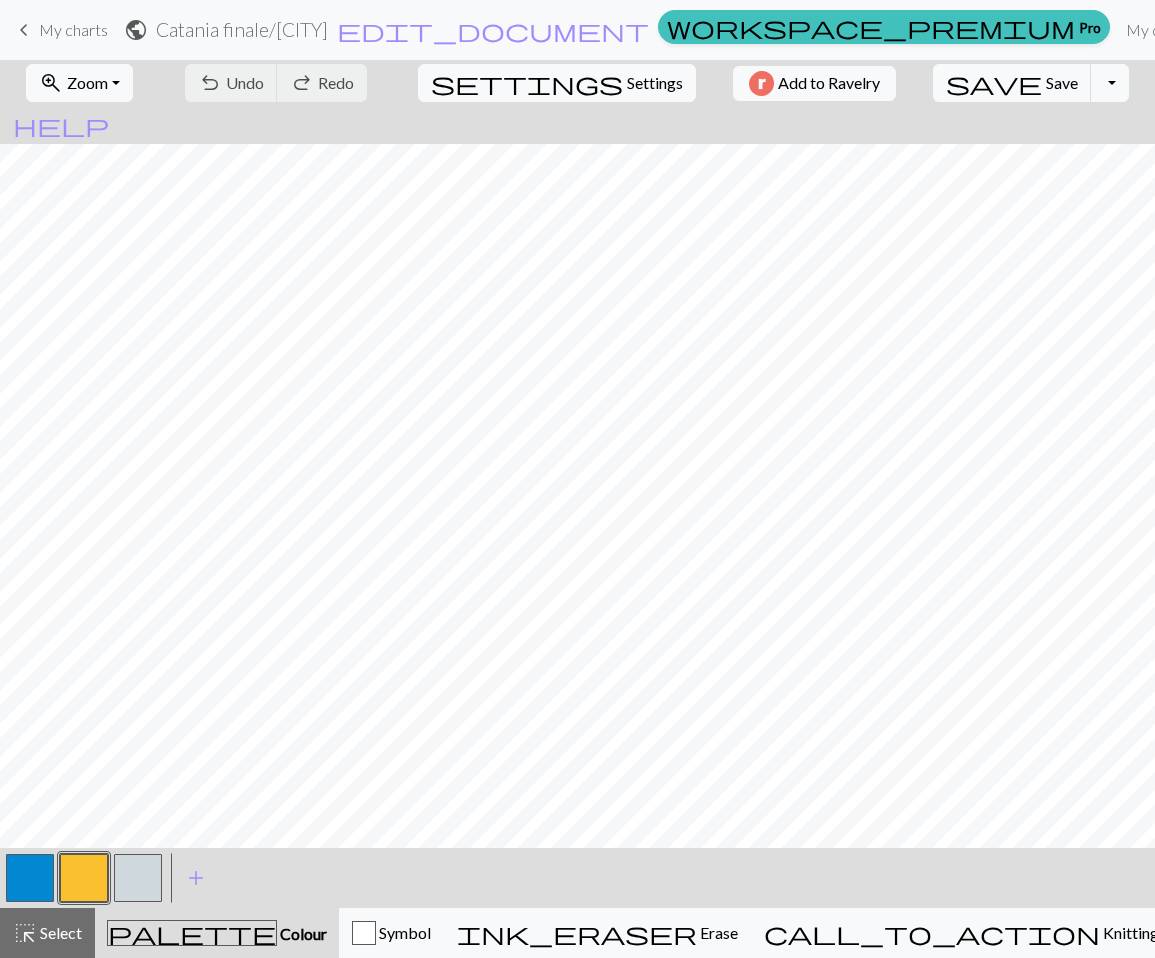click on "Catania finale  /  Catania" at bounding box center [242, 29] 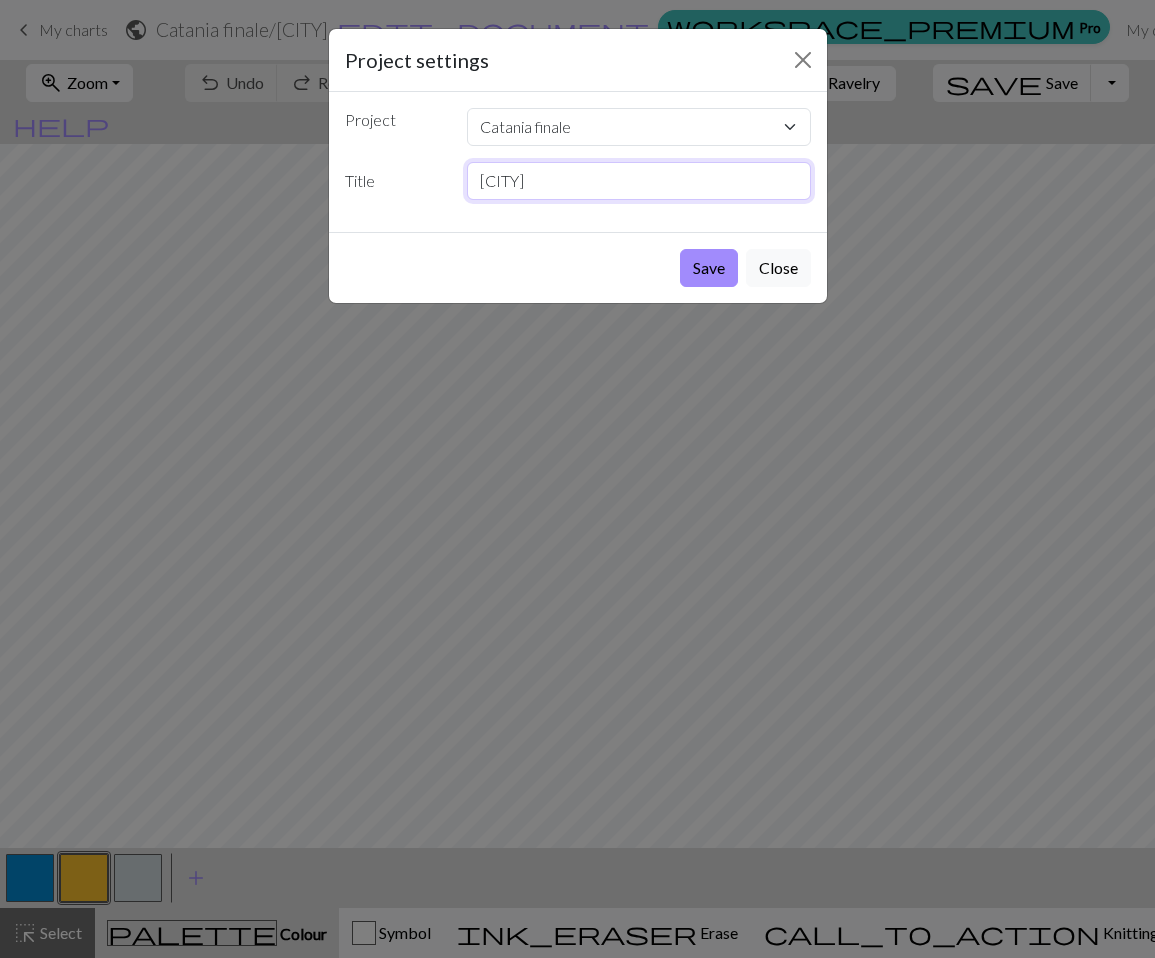 click on "Catania" at bounding box center (639, 181) 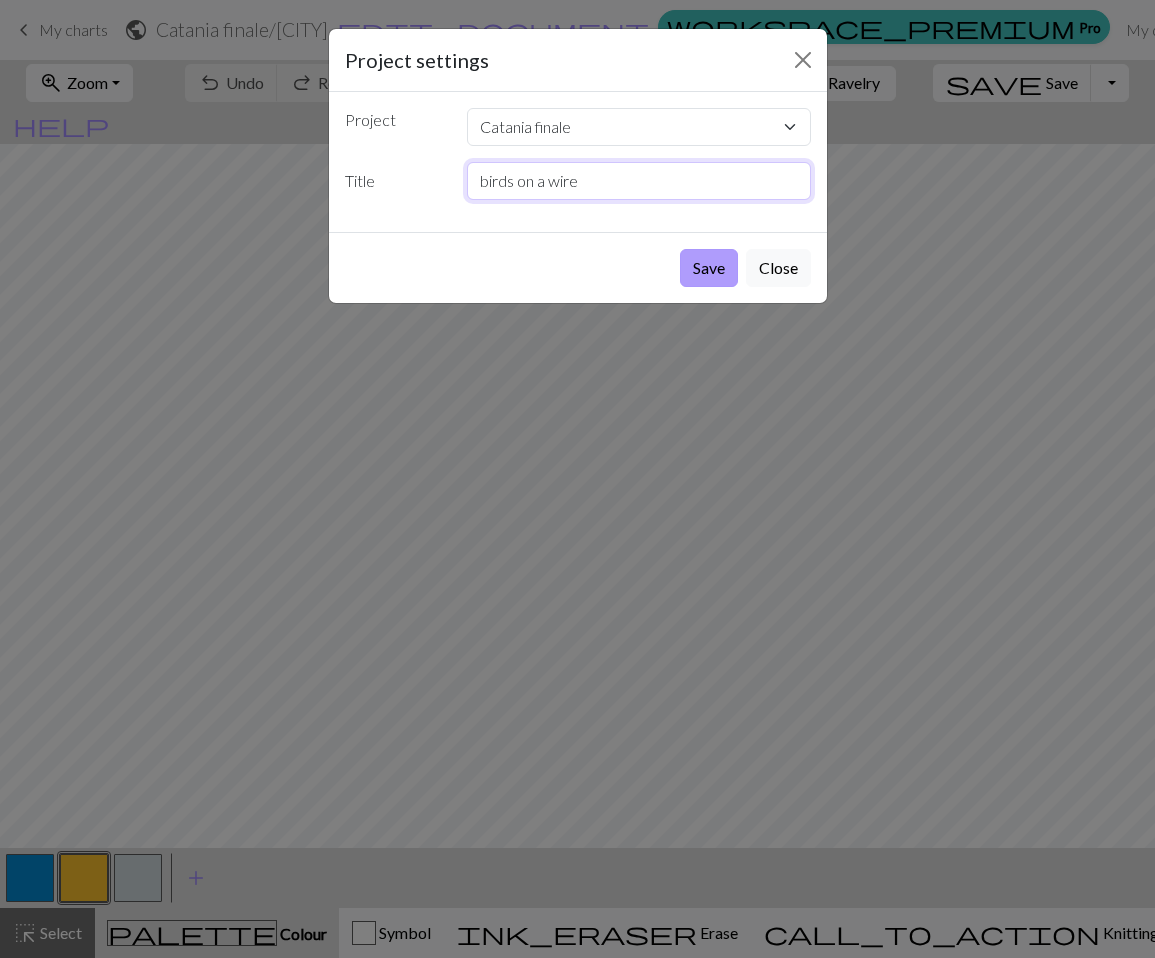 type on "birds on a wire" 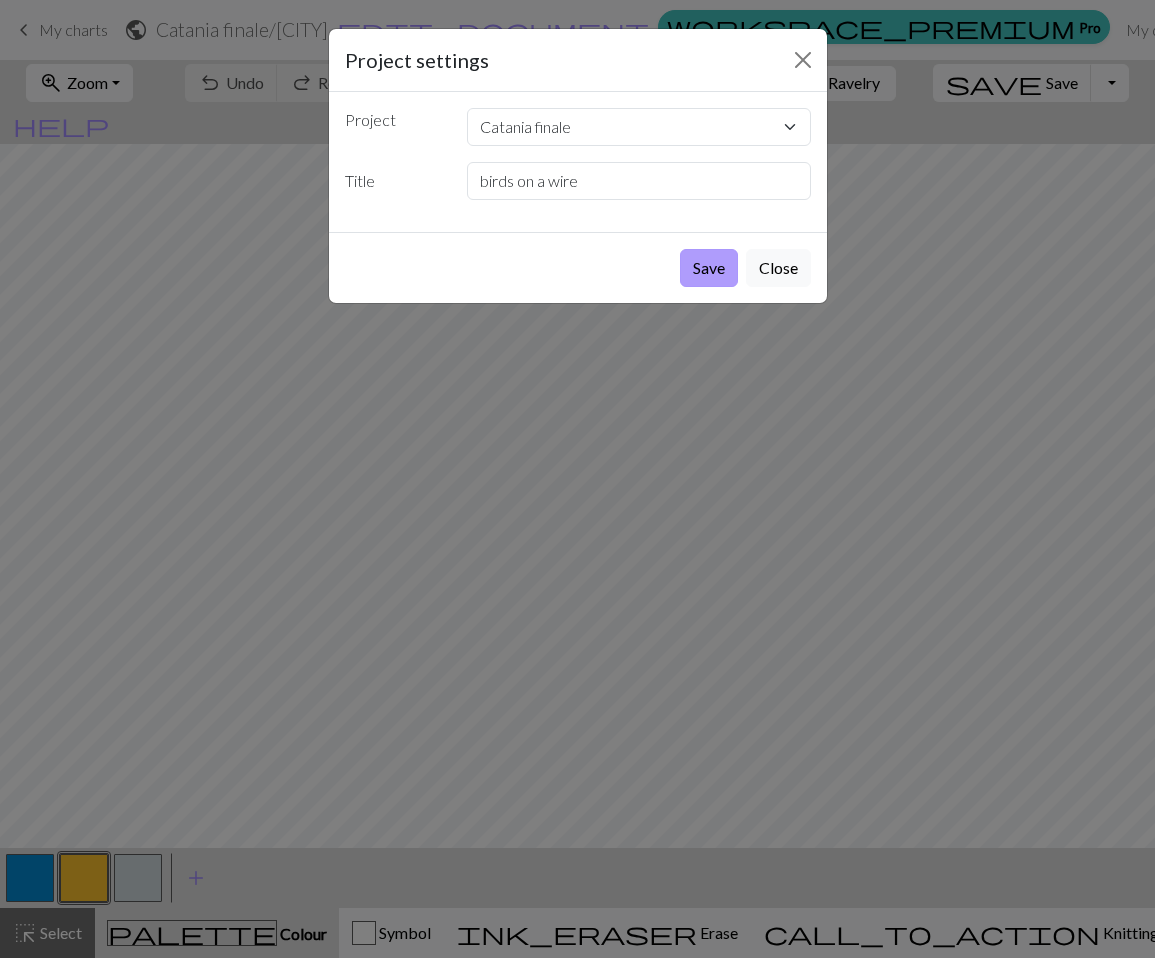 click on "Save" at bounding box center (709, 268) 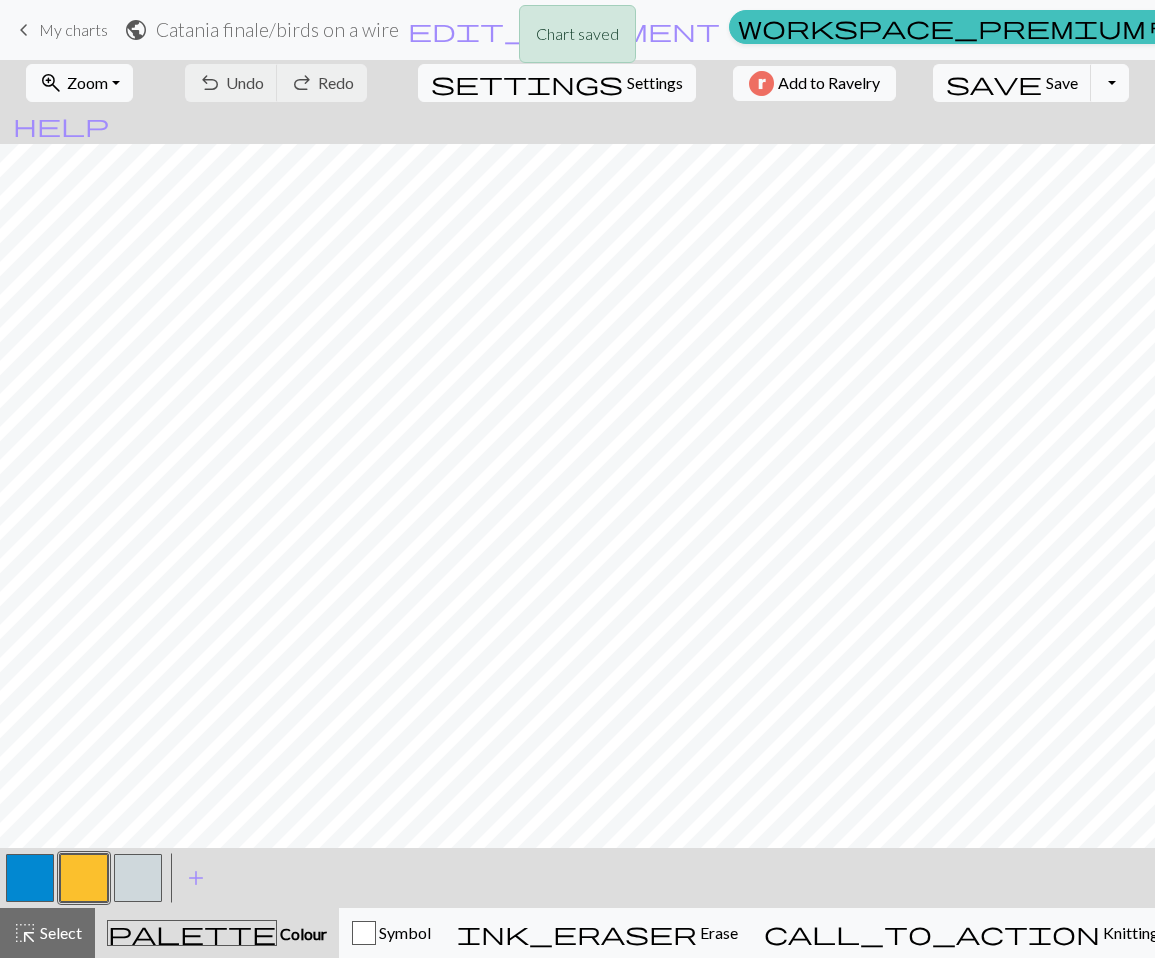 click on "Chart saved" at bounding box center (577, 39) 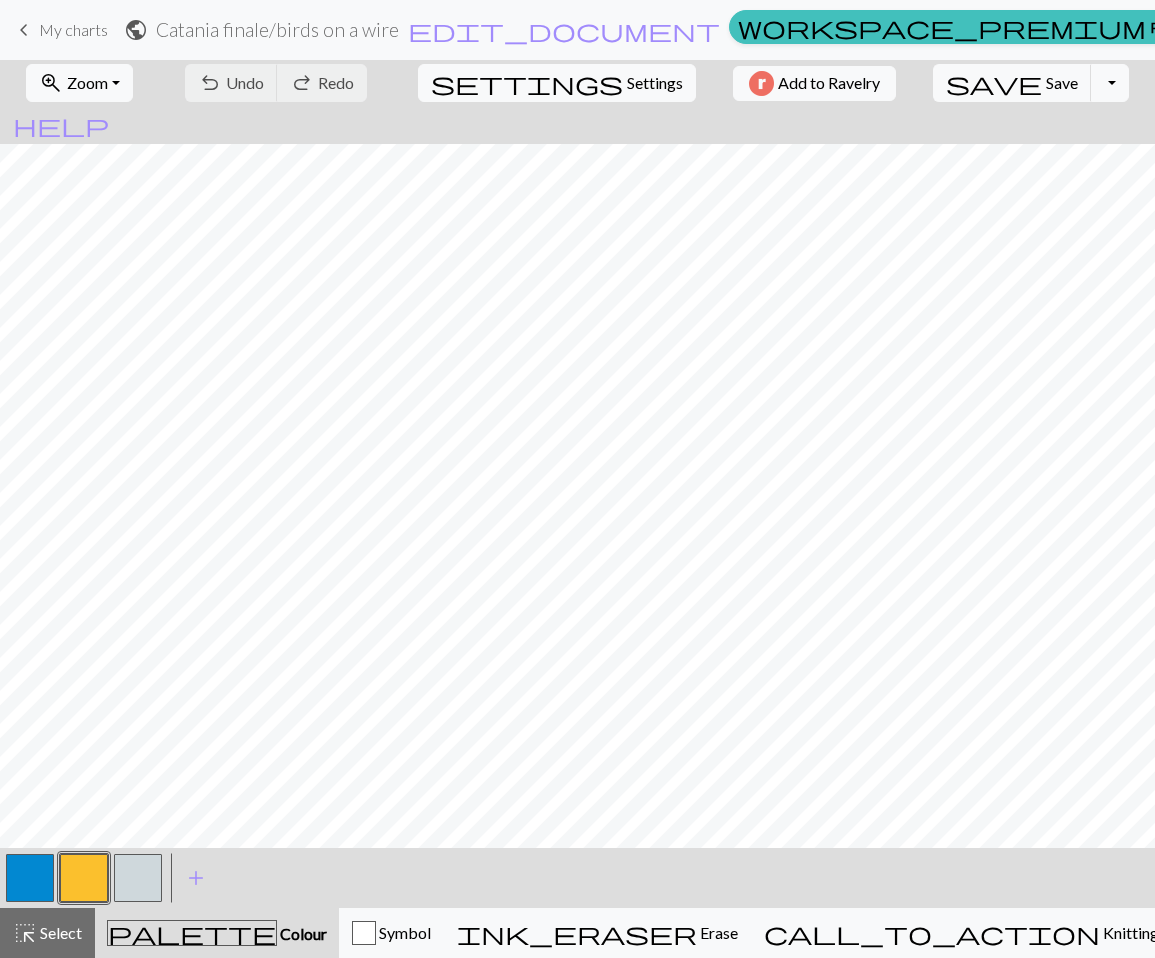 click on "keyboard_arrow_left" at bounding box center [24, 30] 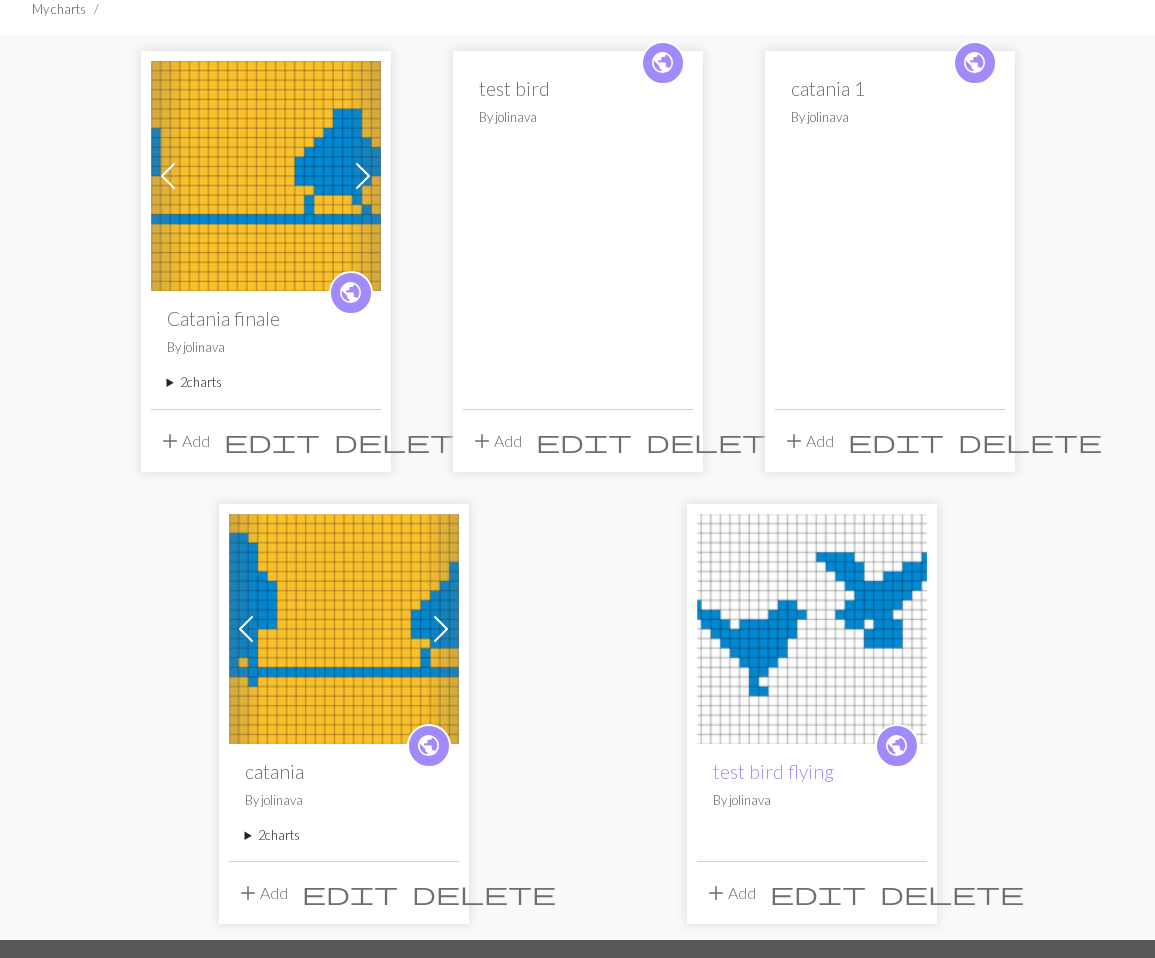 scroll, scrollTop: 142, scrollLeft: 0, axis: vertical 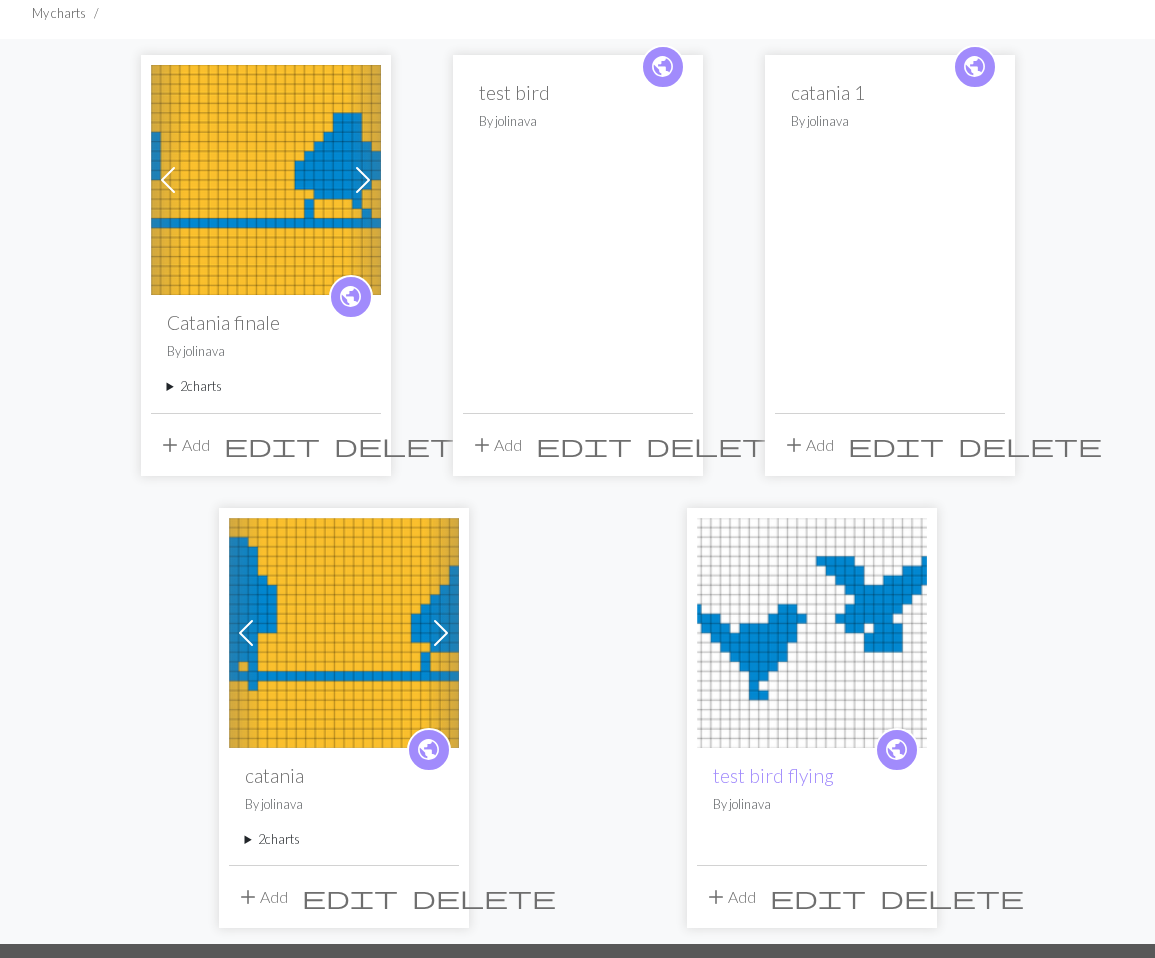 click on "delete" at bounding box center [718, 445] 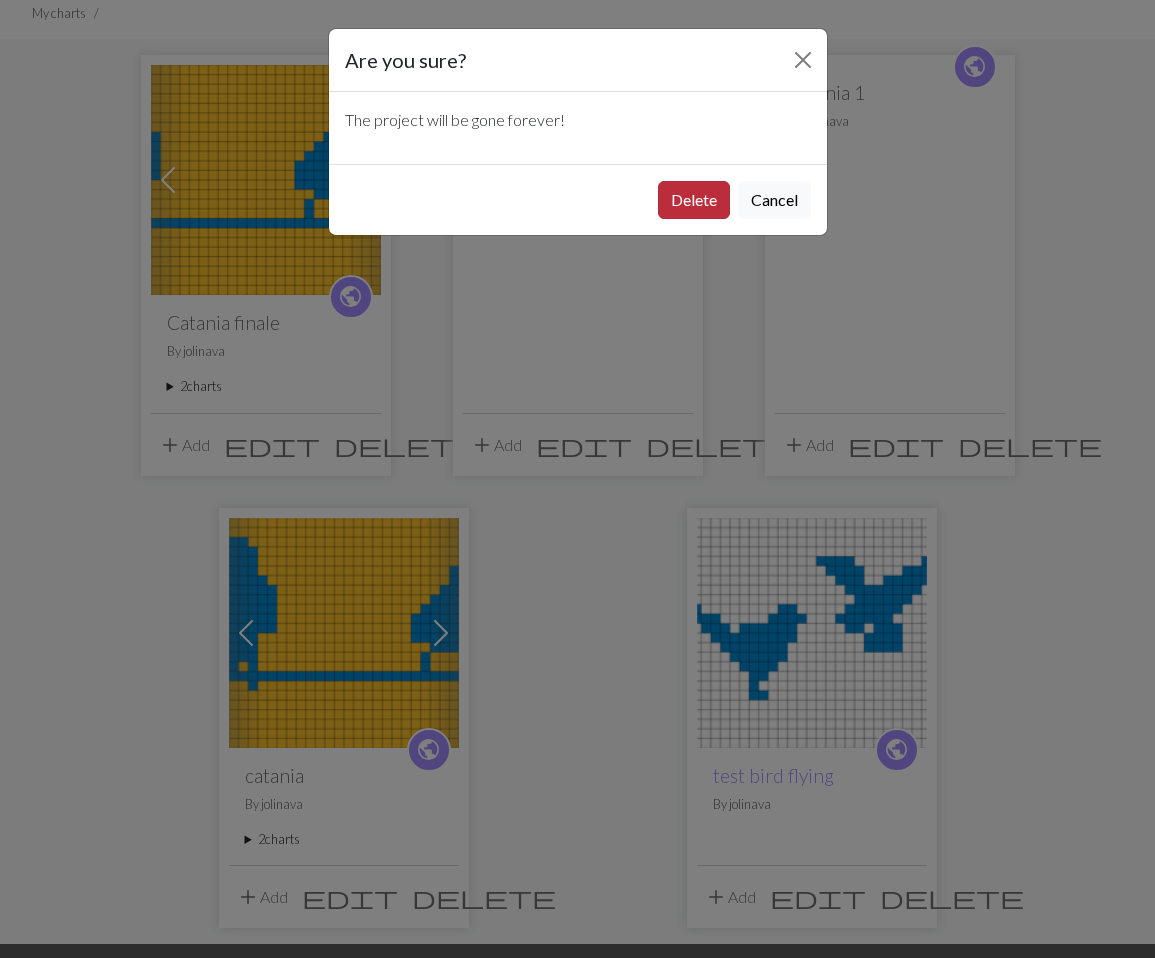 click on "Delete" at bounding box center [694, 200] 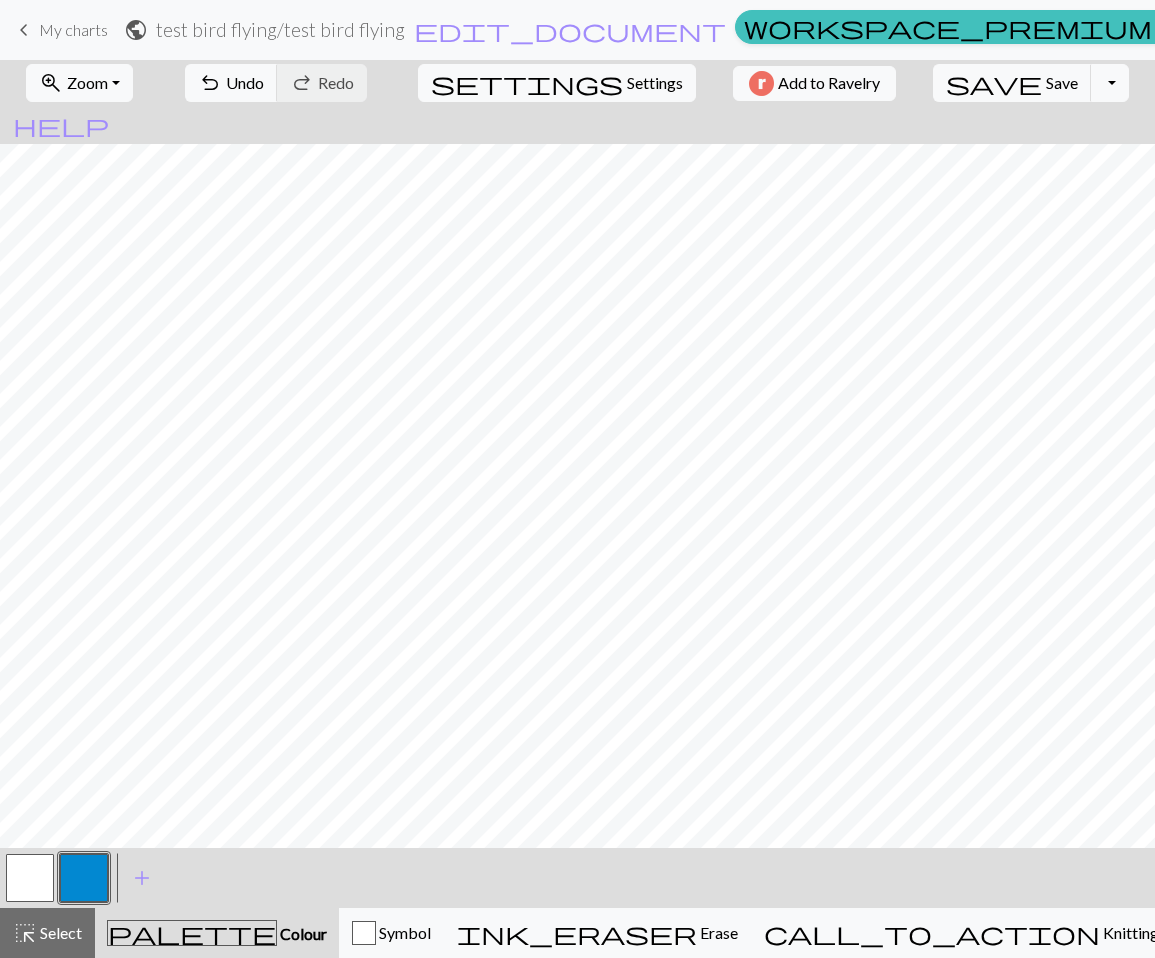 scroll, scrollTop: 0, scrollLeft: 0, axis: both 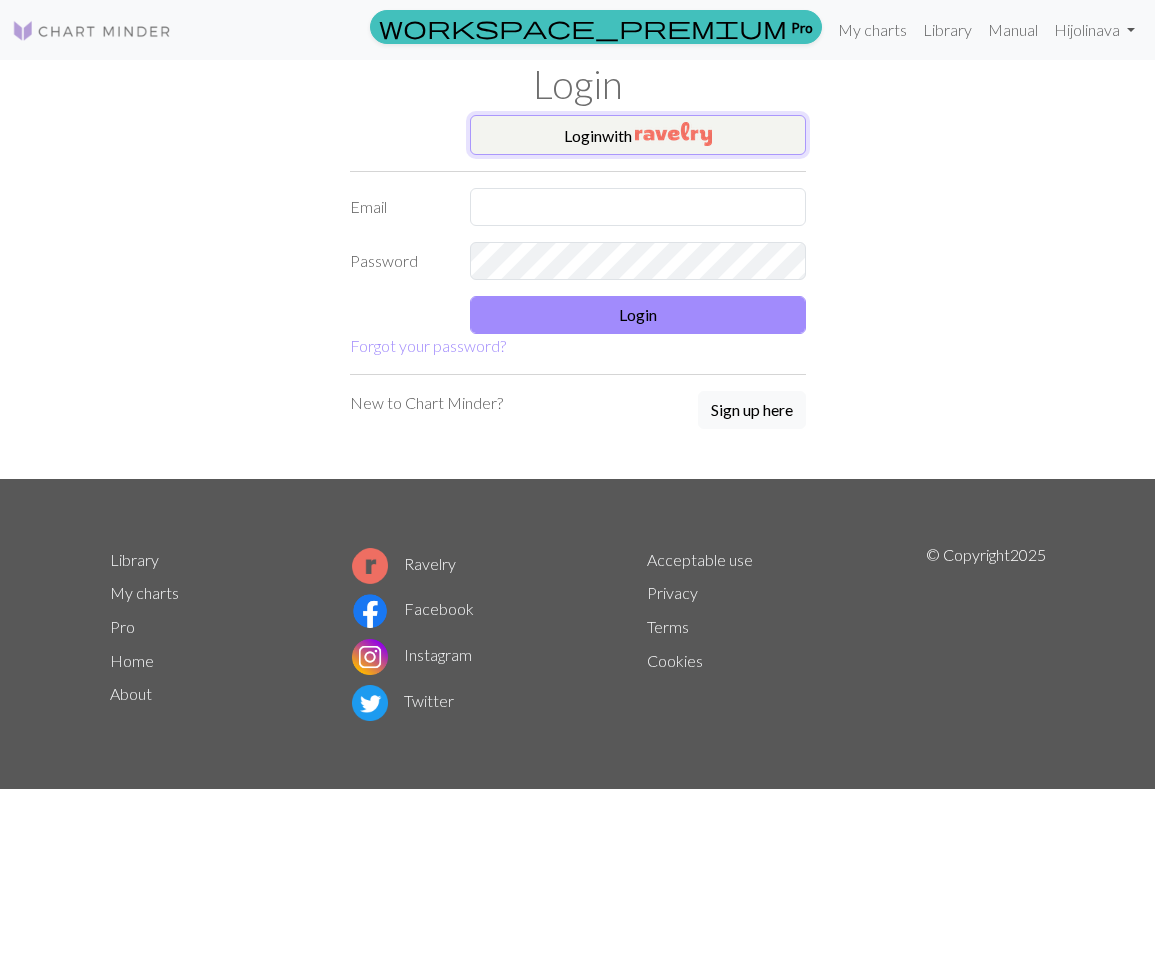 click on "Login  with" at bounding box center [638, 135] 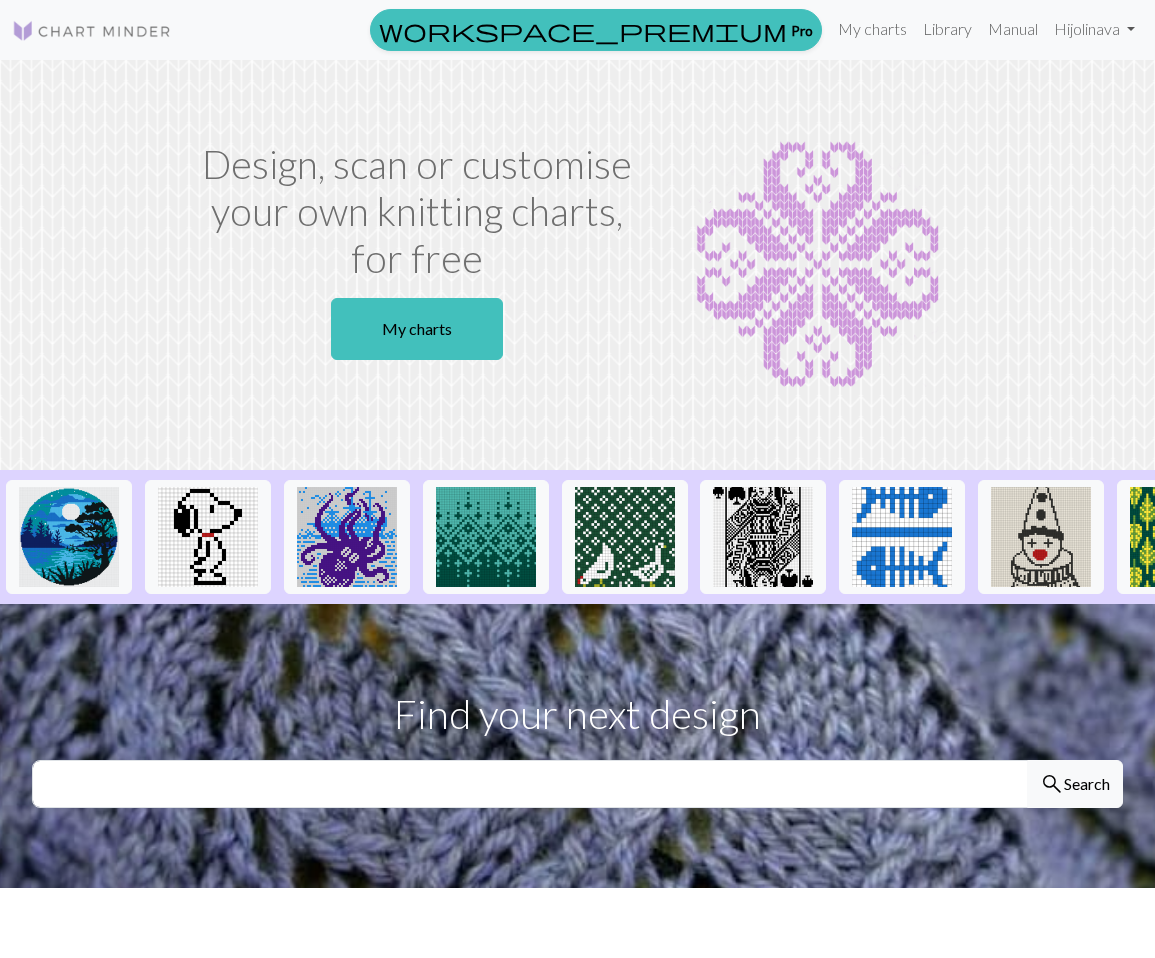 scroll, scrollTop: 0, scrollLeft: 0, axis: both 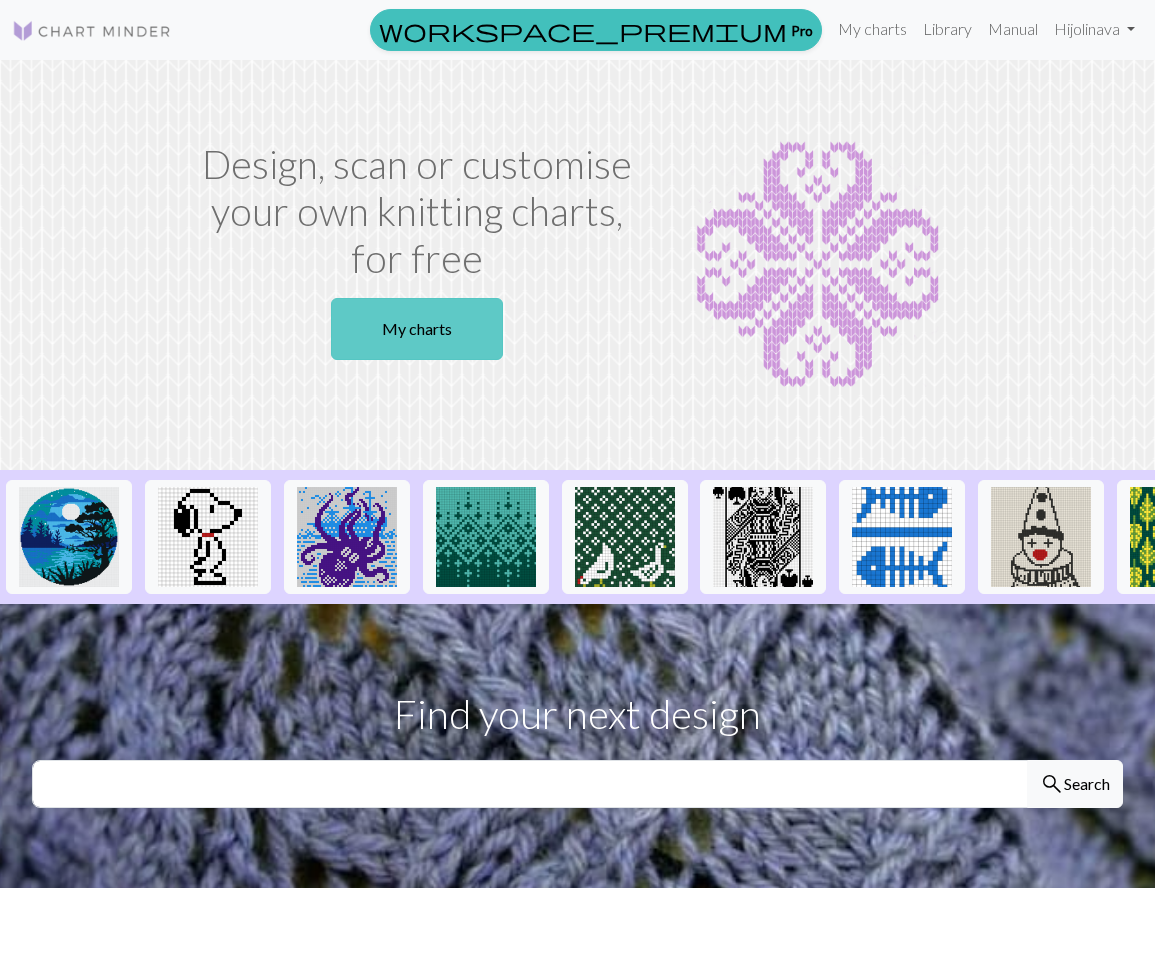 click on "My charts" at bounding box center (417, 329) 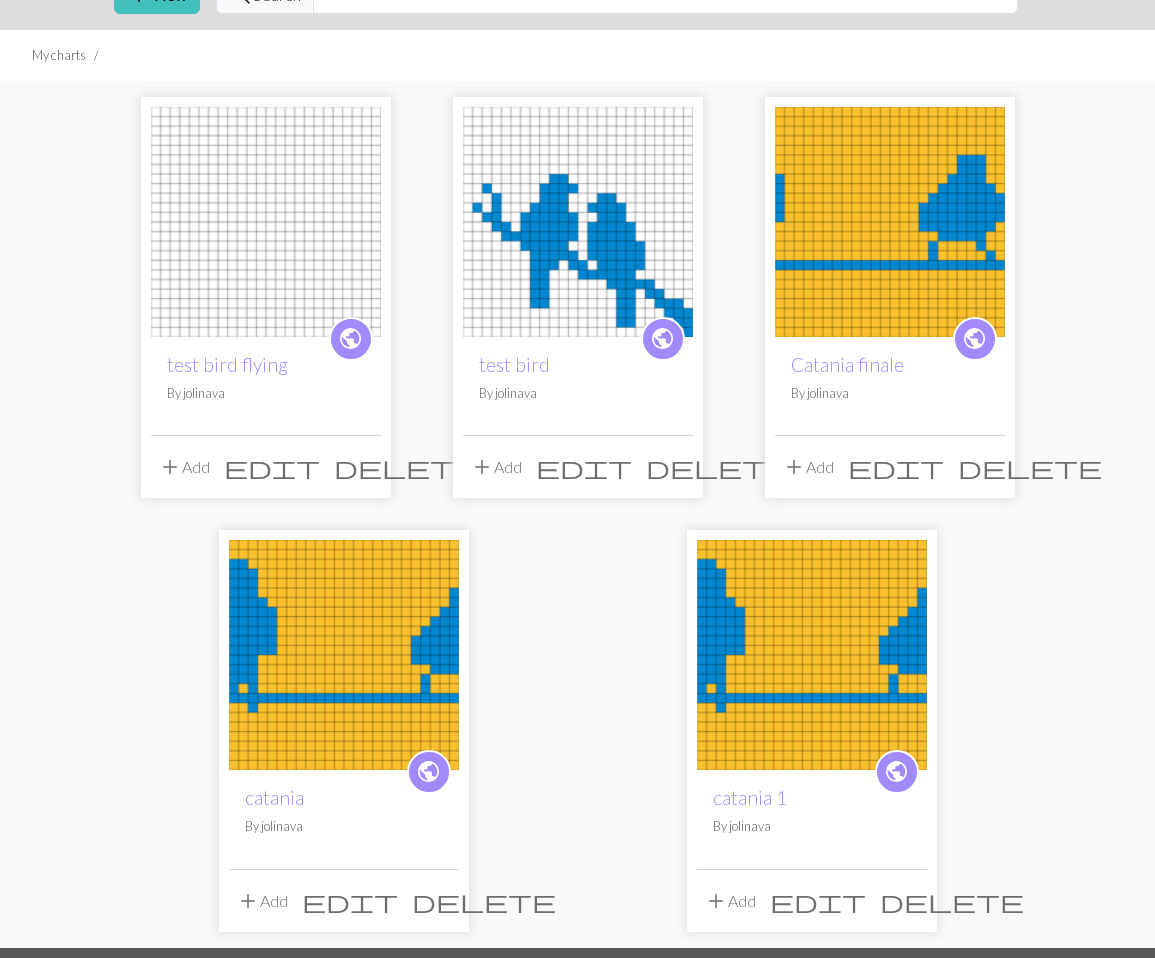 scroll, scrollTop: 172, scrollLeft: 0, axis: vertical 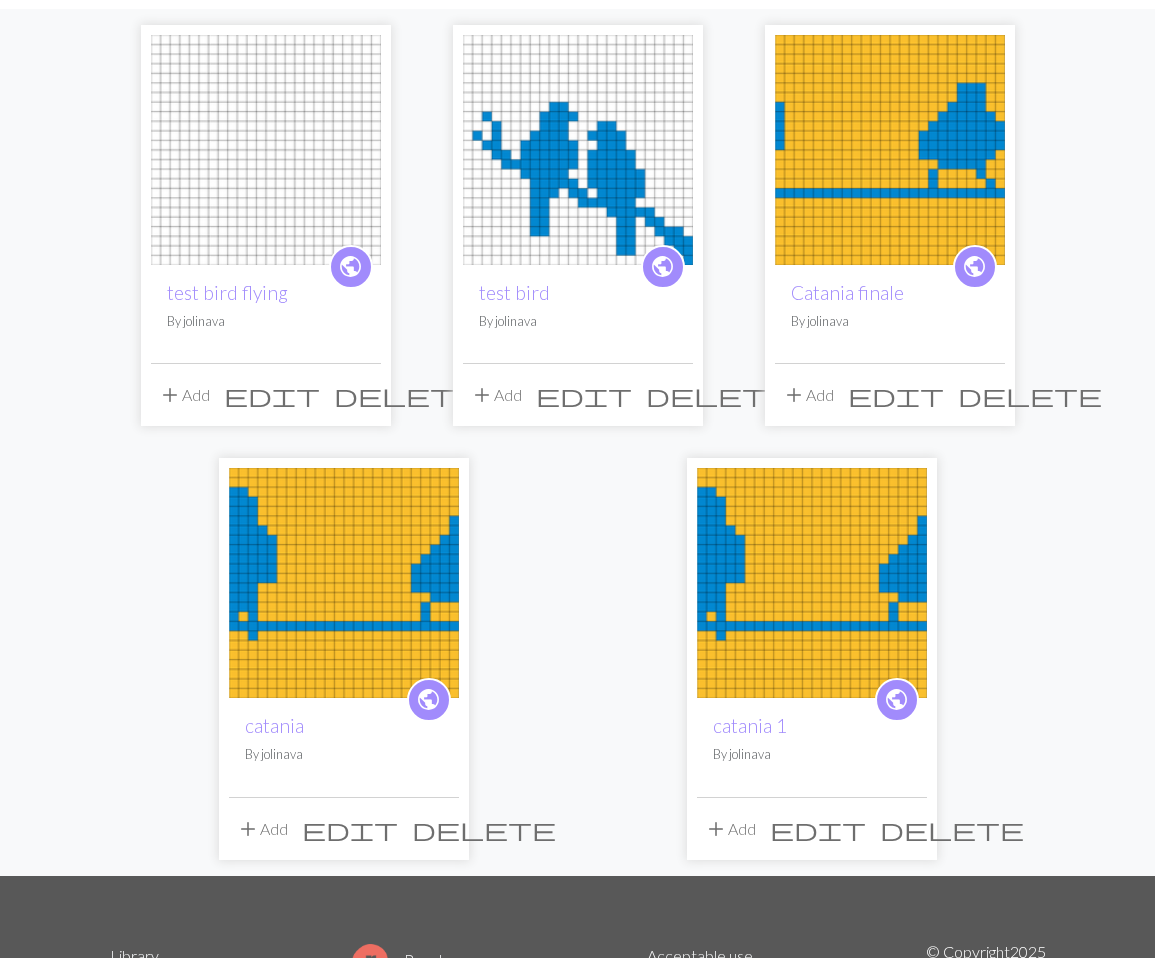 click at bounding box center [266, 150] 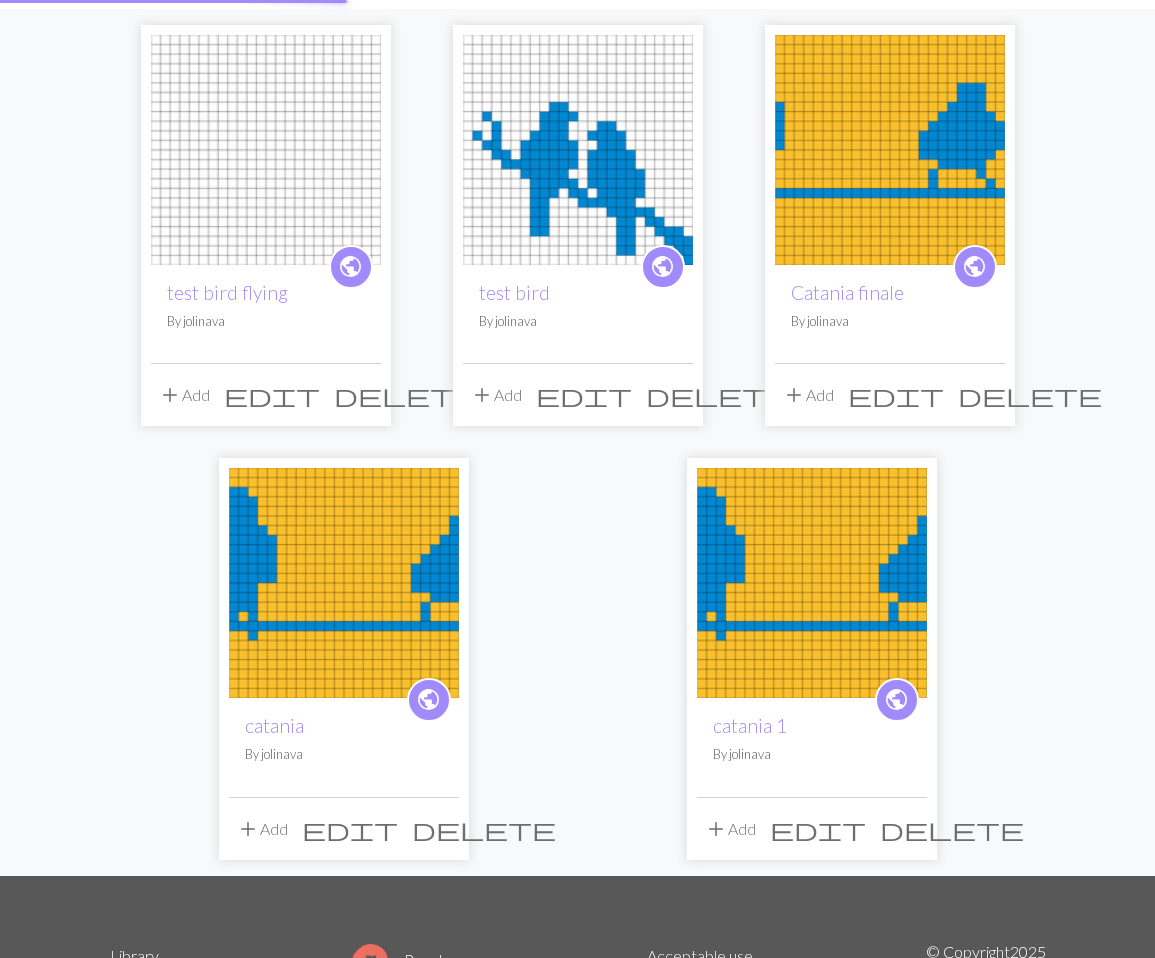 scroll, scrollTop: 0, scrollLeft: 0, axis: both 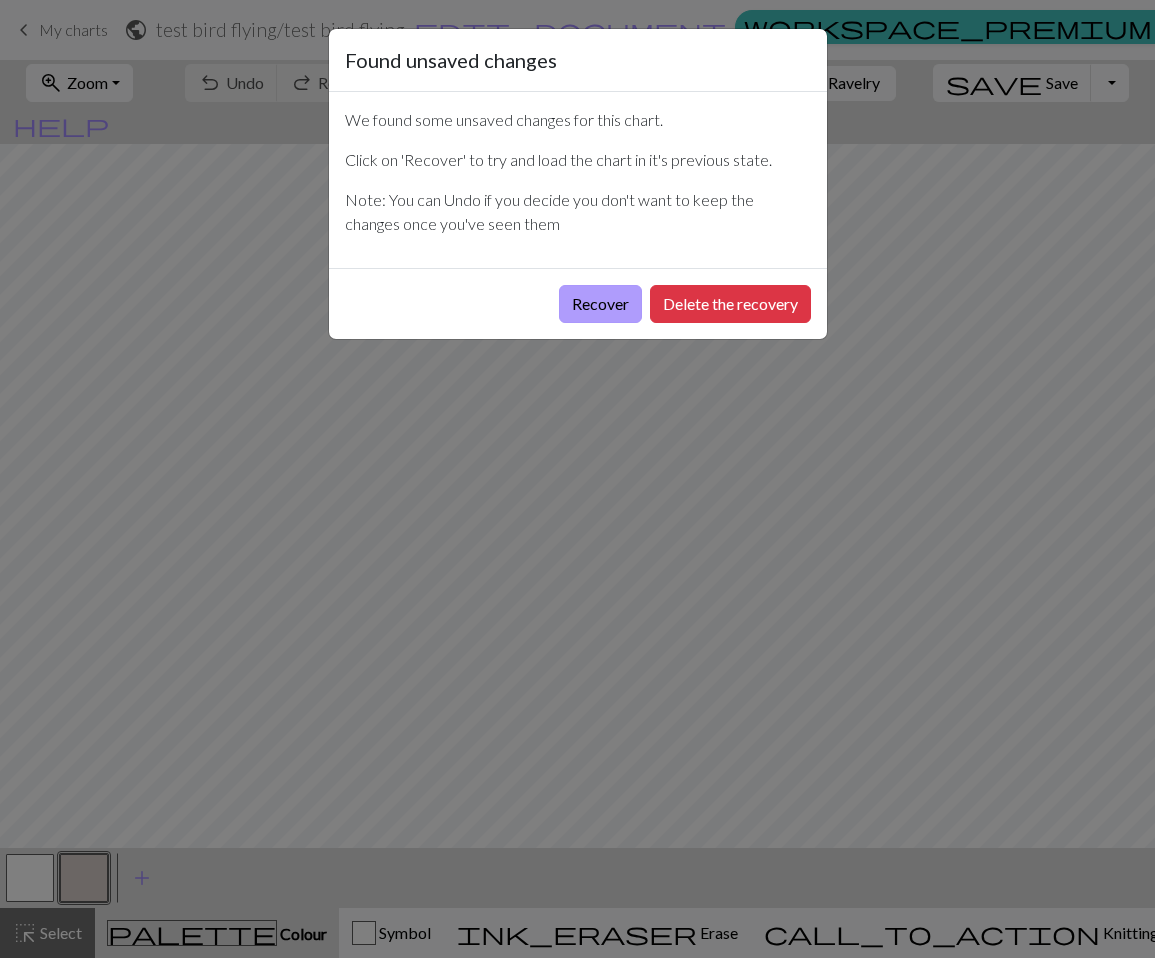 click on "Recover" at bounding box center [600, 304] 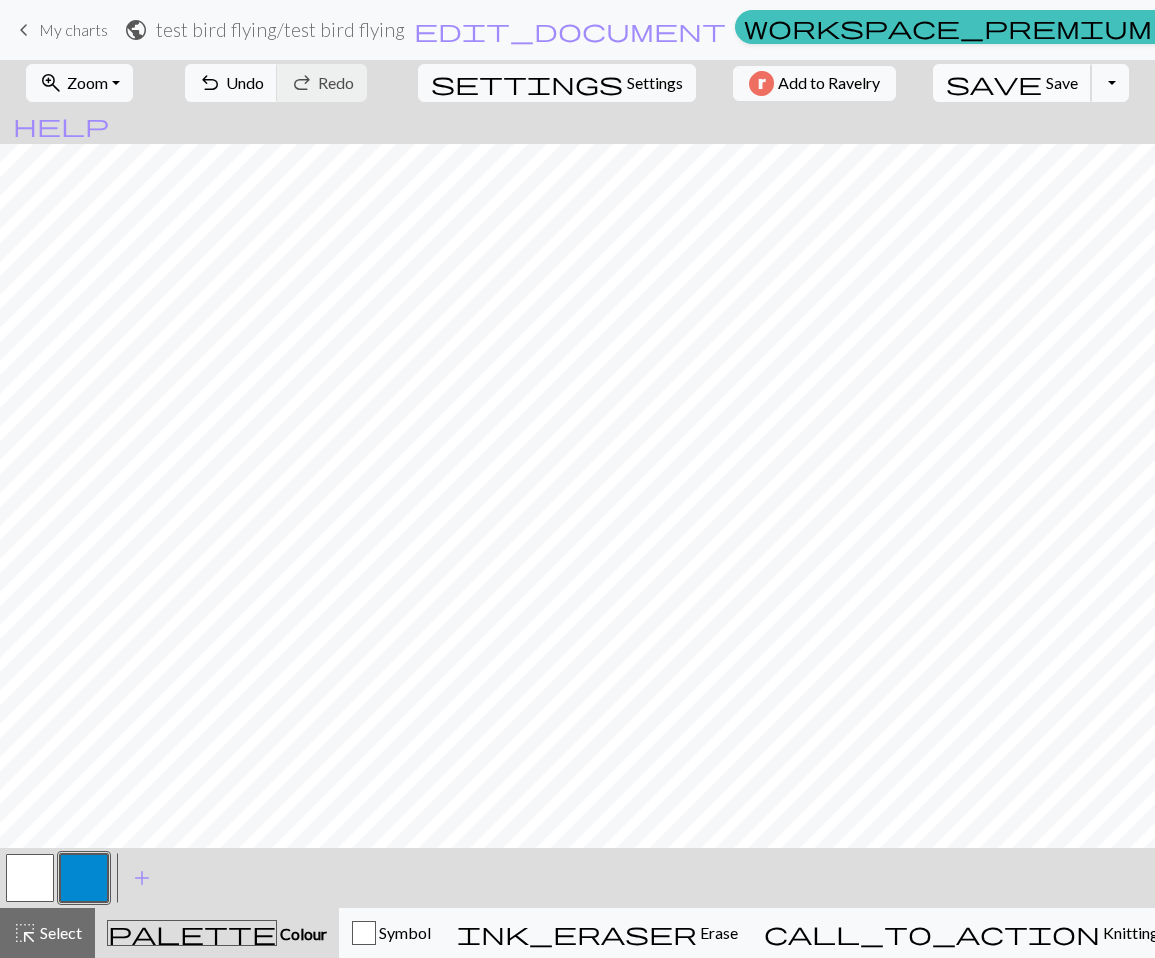 click on "Save" at bounding box center [1062, 82] 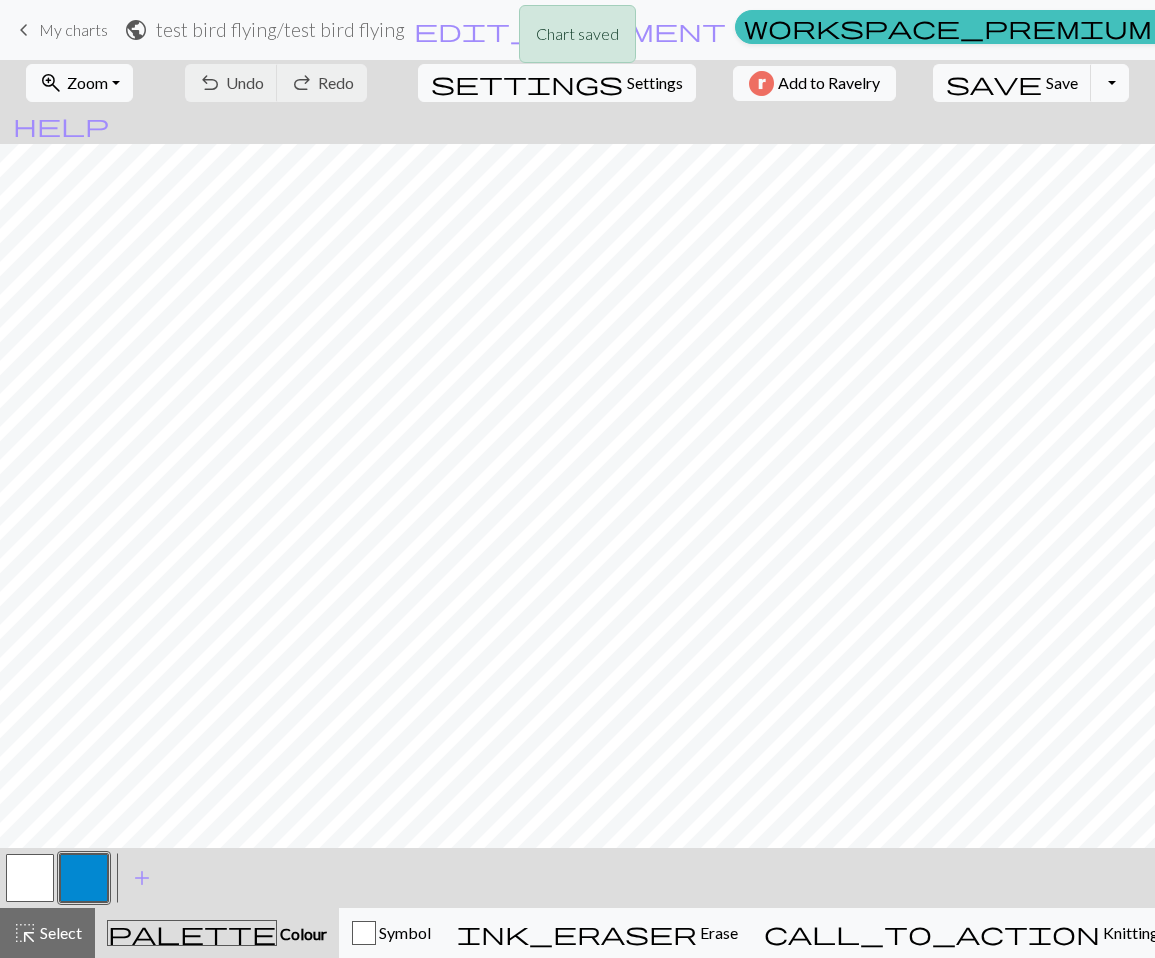 click on "Chart saved" at bounding box center (577, 39) 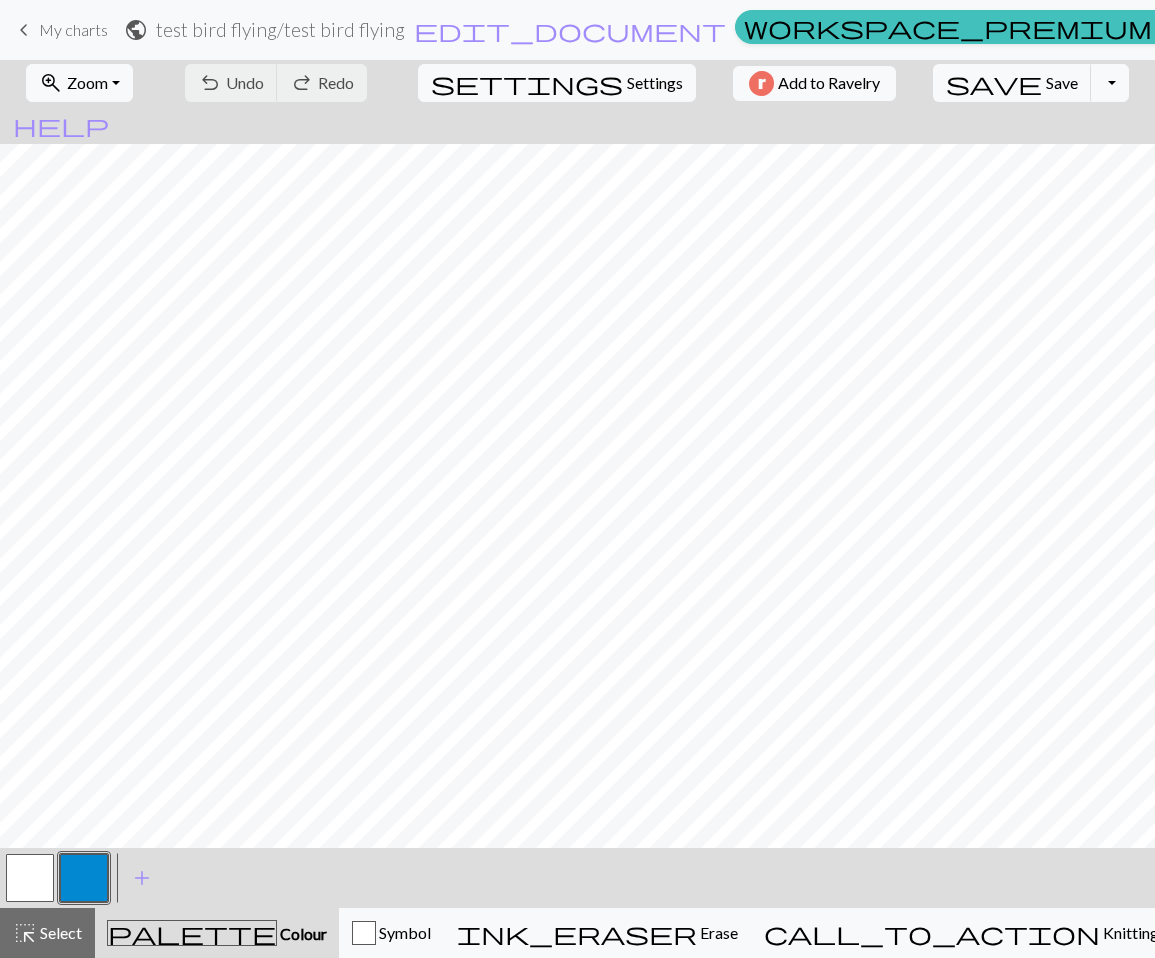 click on "Chart saved" at bounding box center [577, 39] 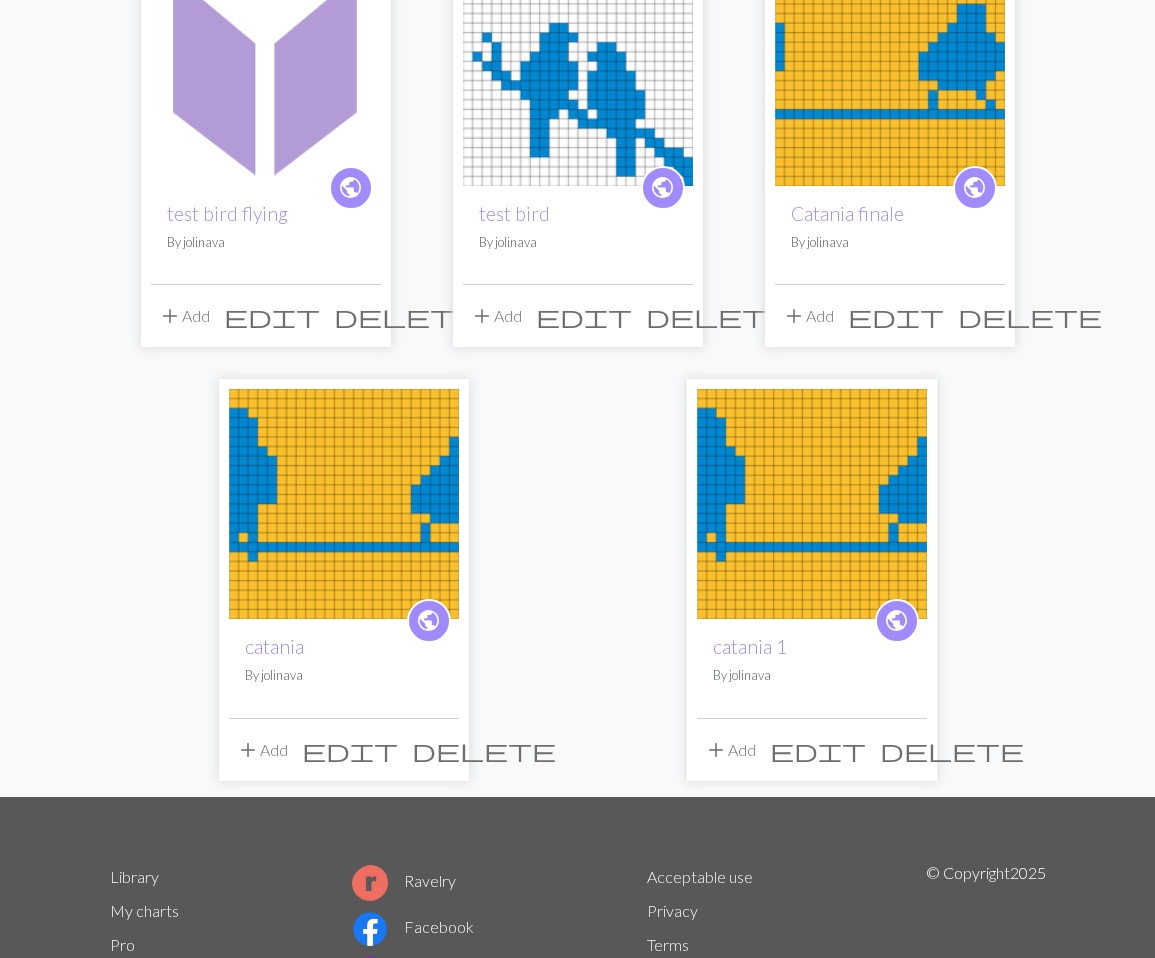 scroll, scrollTop: 256, scrollLeft: 0, axis: vertical 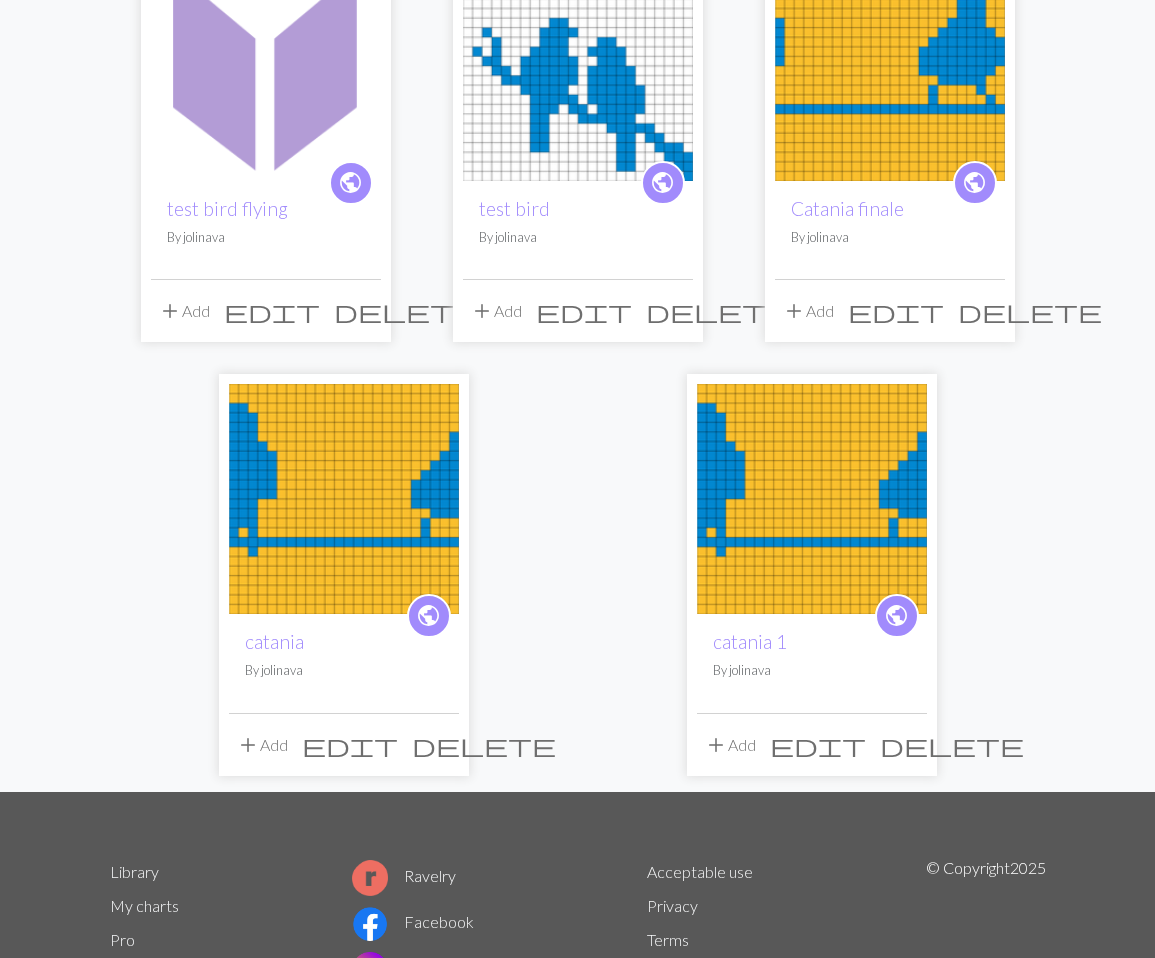 click on "public [CITY] finale By [USERNAME]" at bounding box center (890, 230) 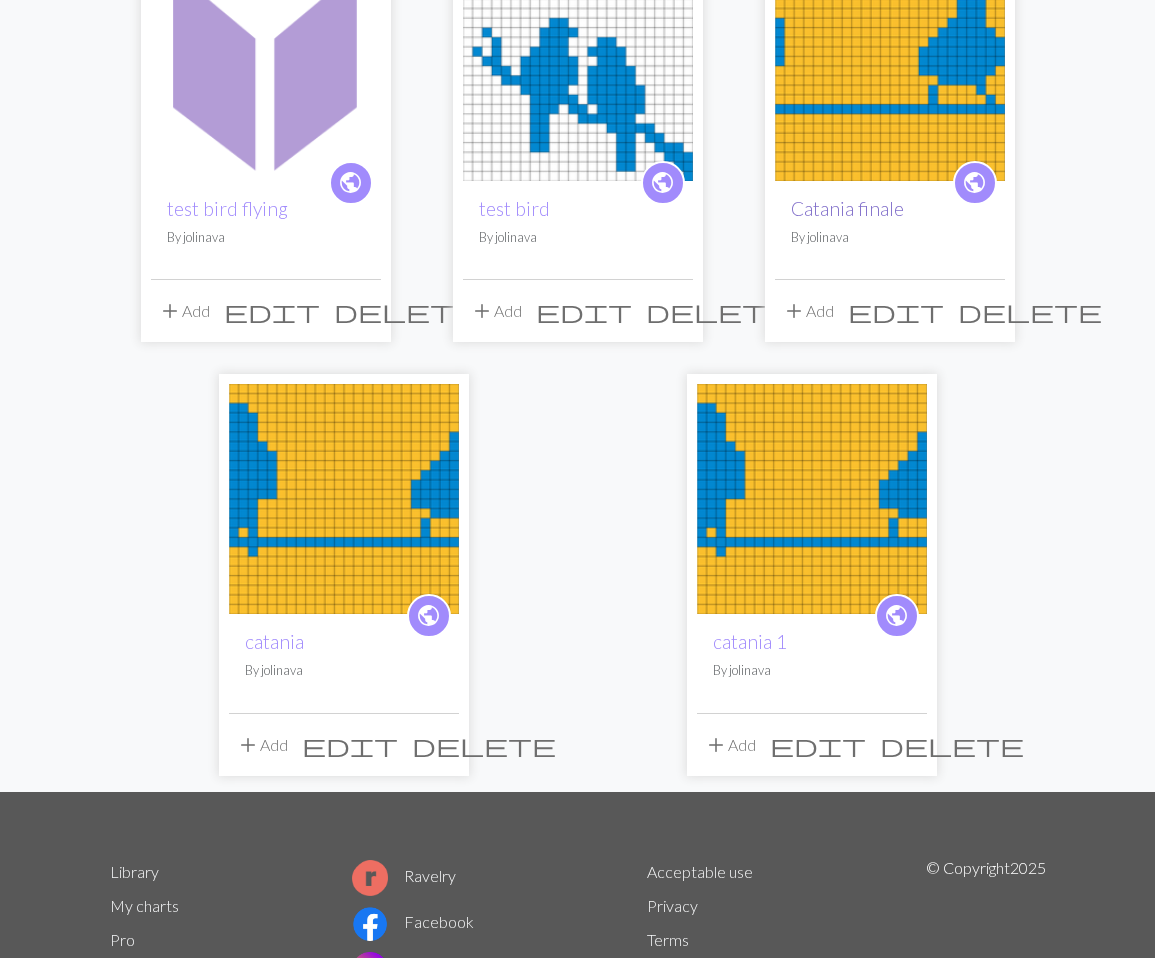 click on "Catania finale" at bounding box center (847, 208) 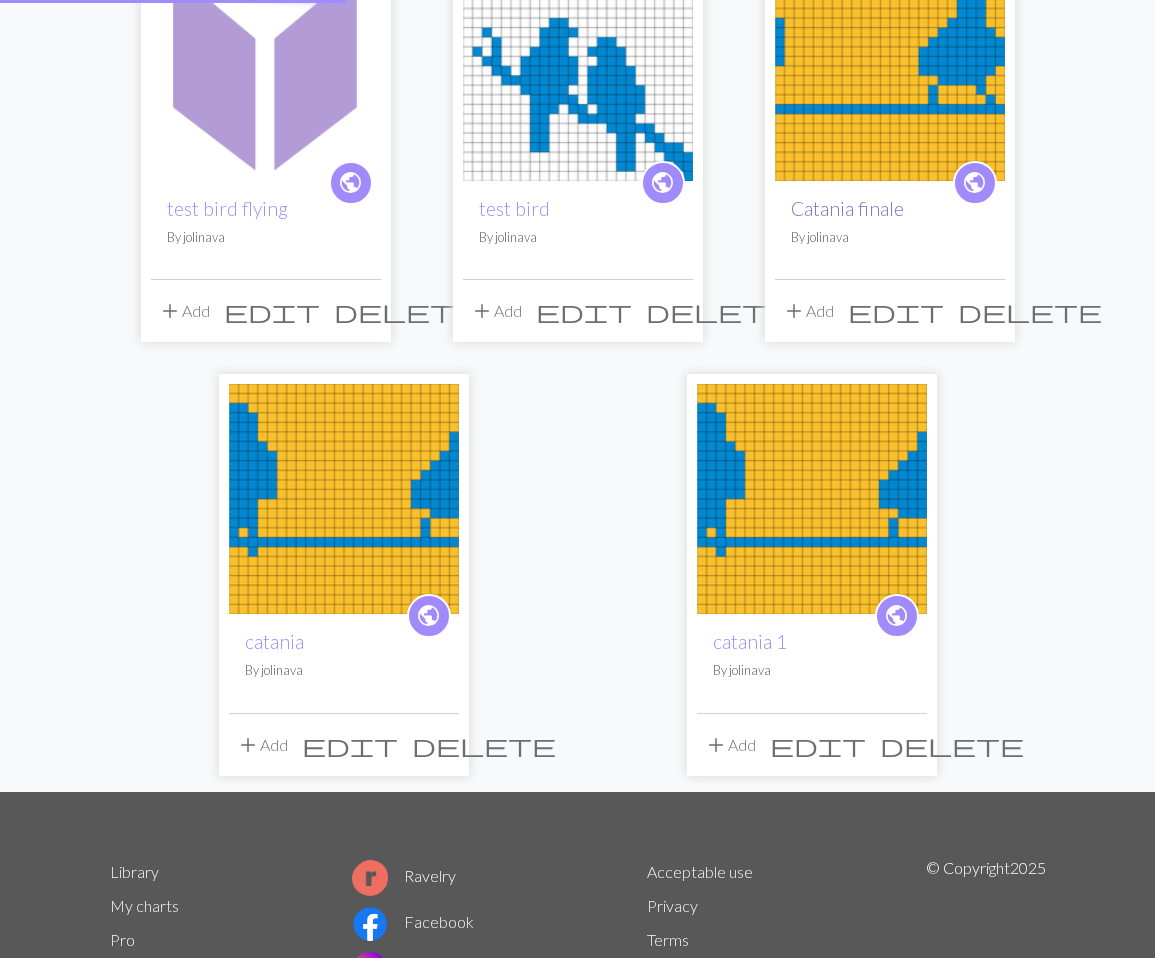 scroll, scrollTop: 0, scrollLeft: 0, axis: both 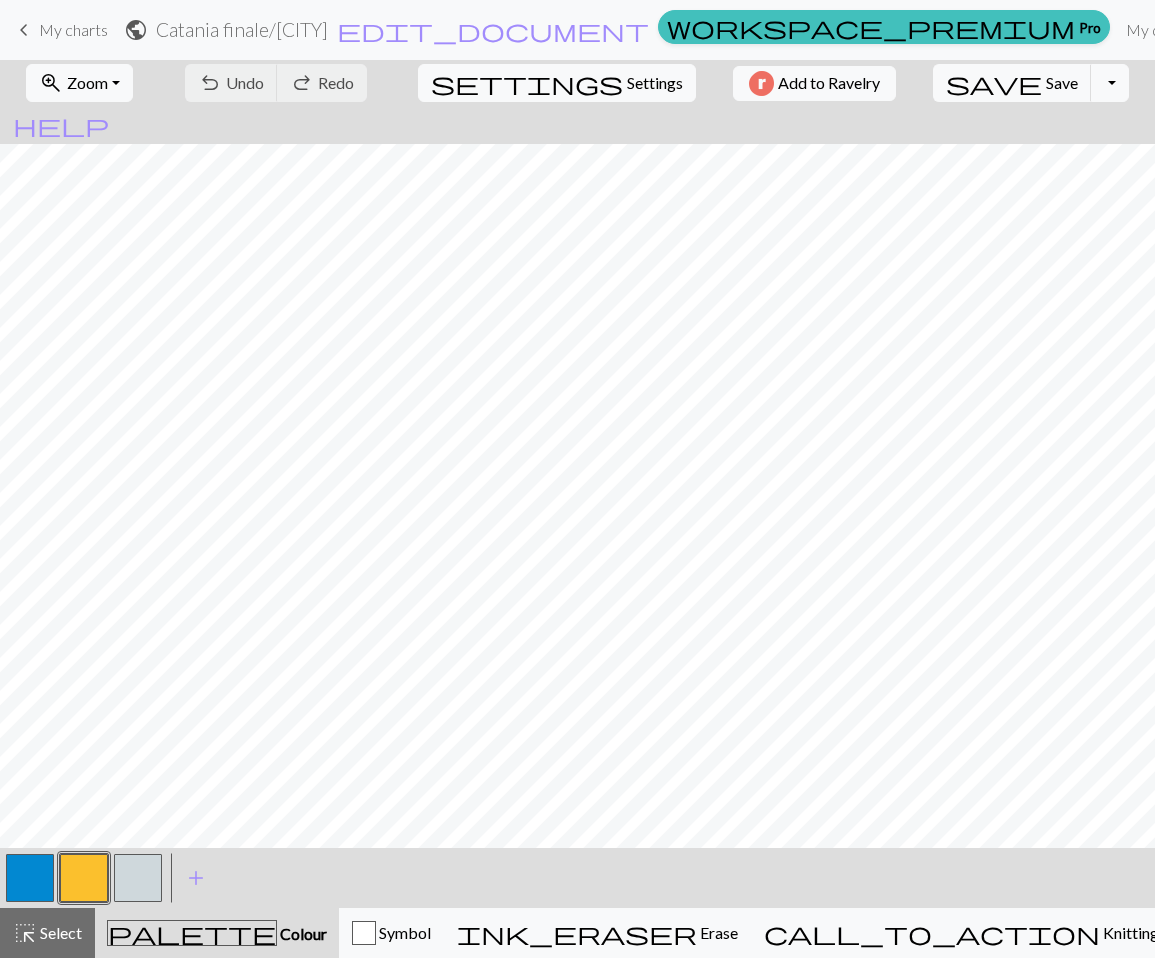 click on "keyboard_arrow_left" at bounding box center (24, 30) 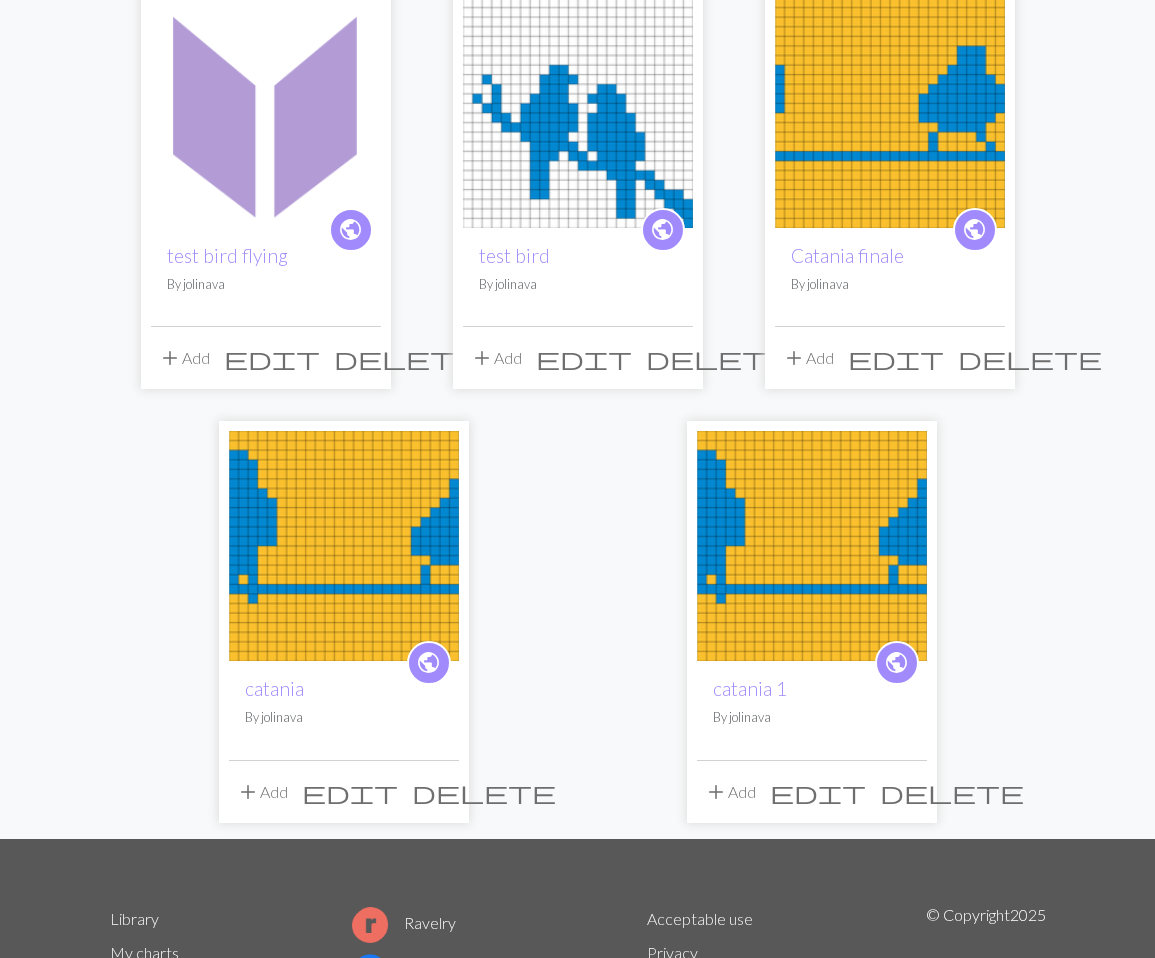 scroll, scrollTop: 216, scrollLeft: 0, axis: vertical 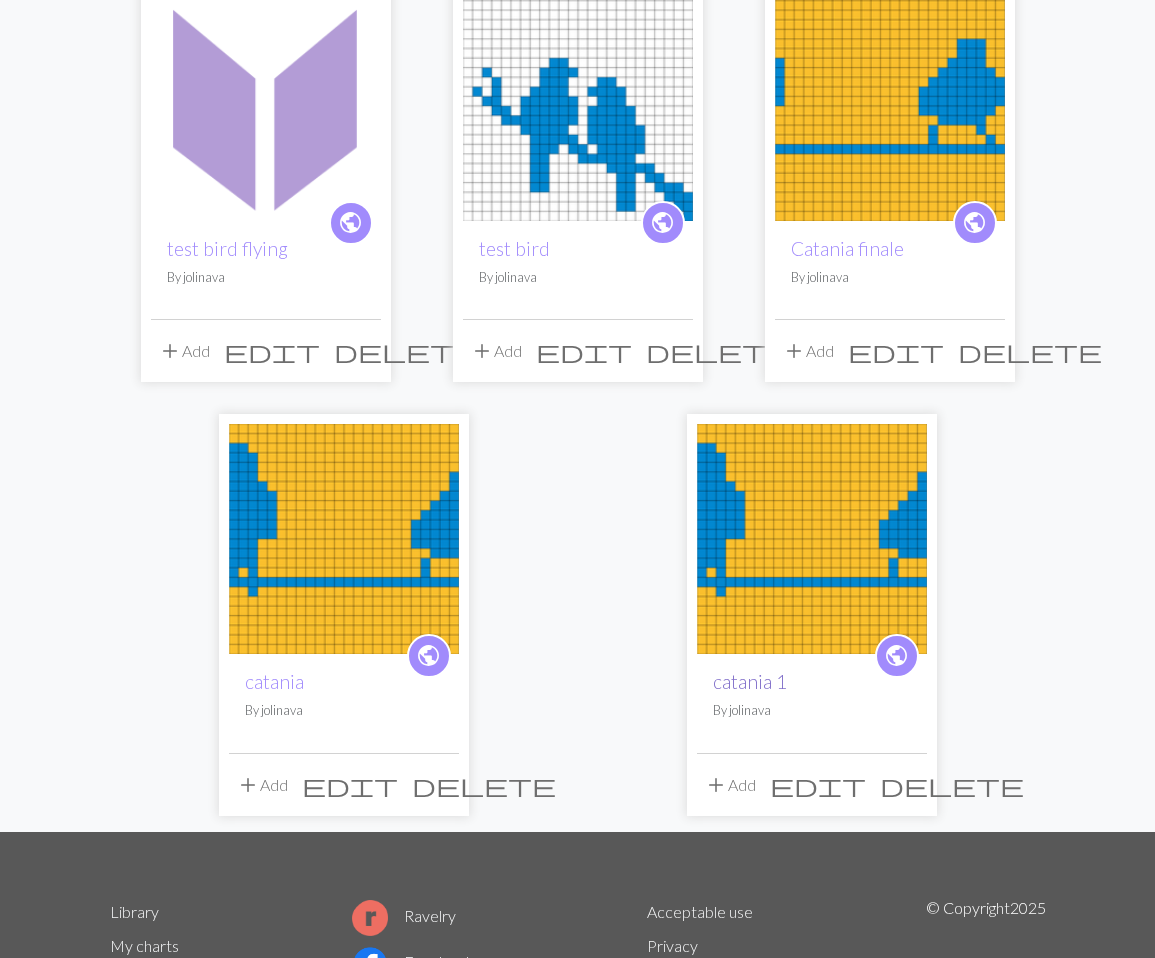 click on "catania 1" at bounding box center (750, 681) 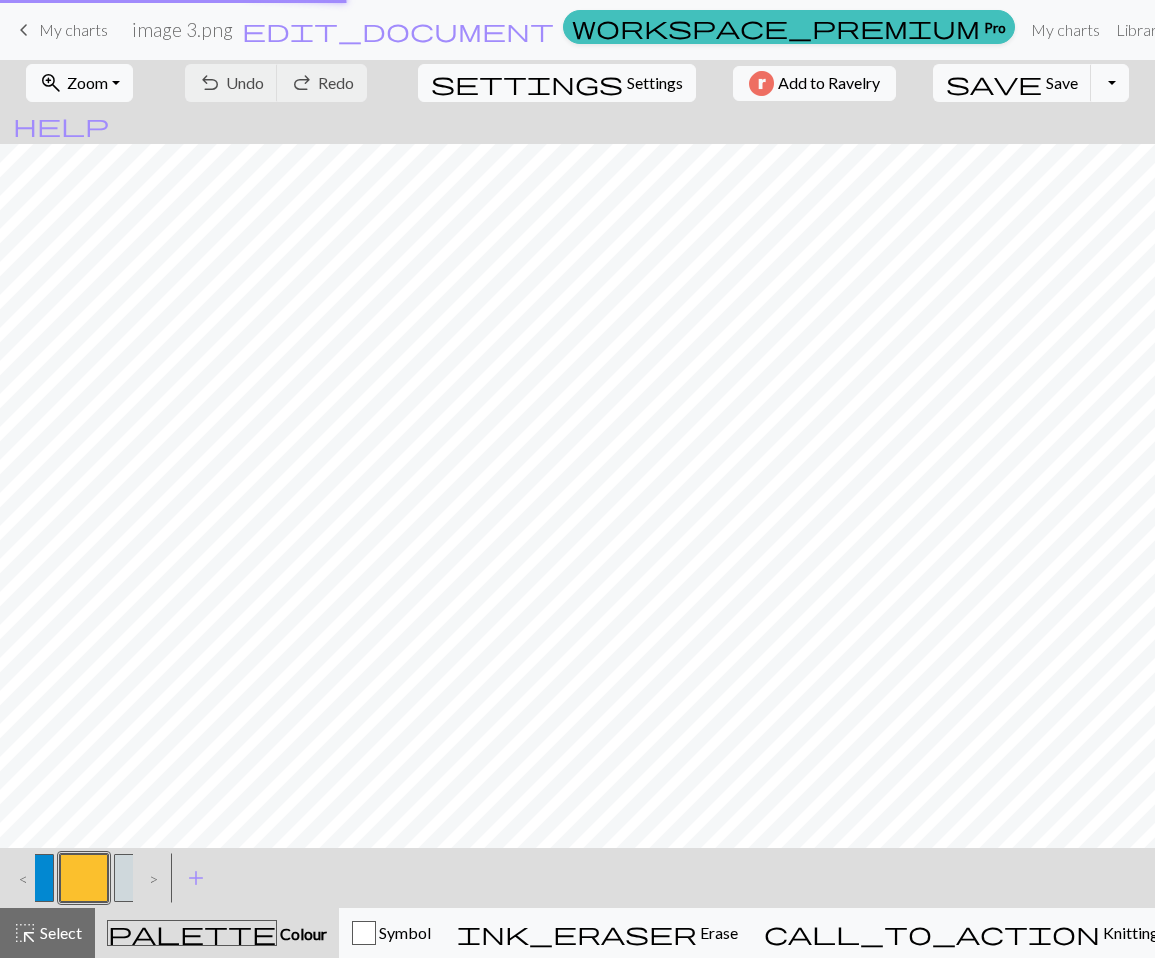scroll, scrollTop: 0, scrollLeft: 0, axis: both 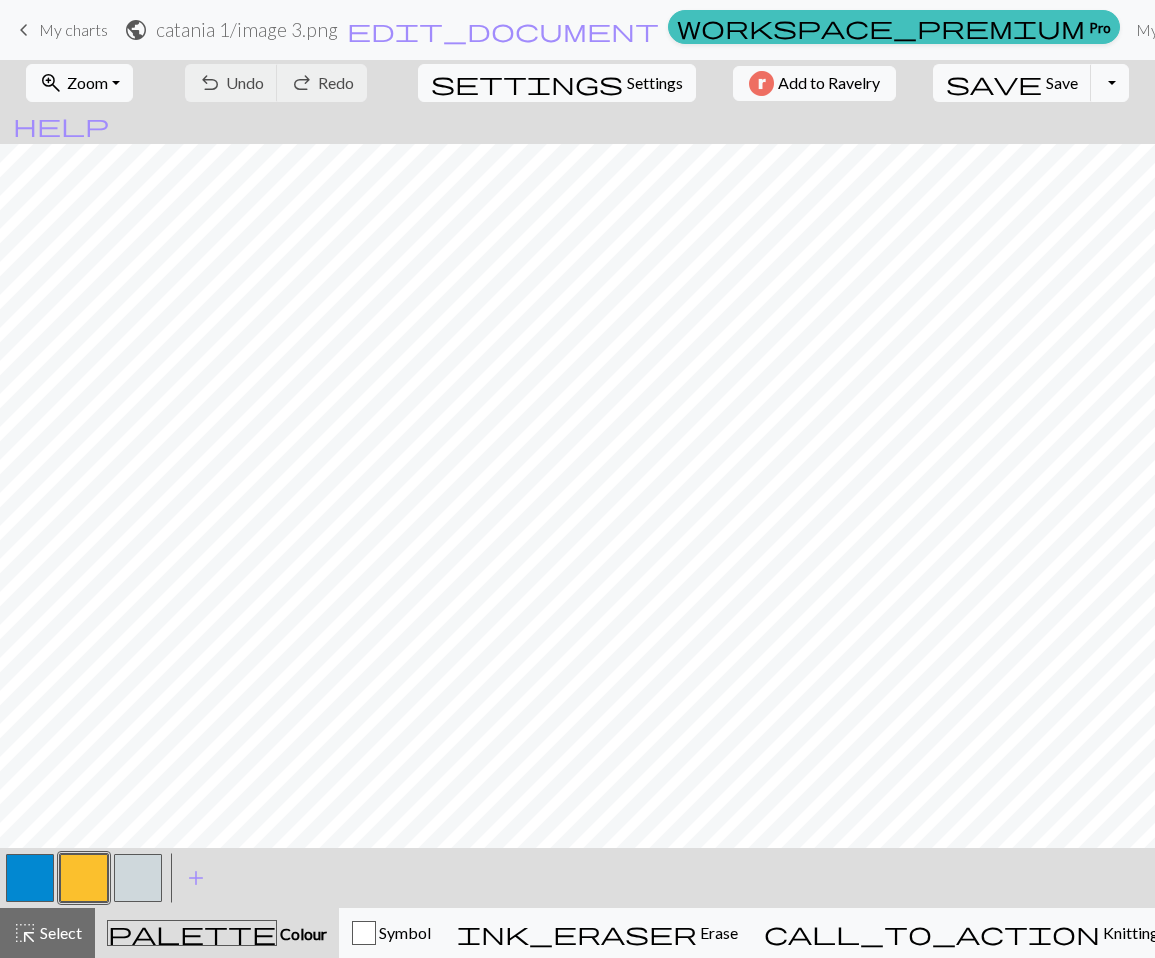 click on "[CITY] 1  /  image 3.png" at bounding box center [247, 29] 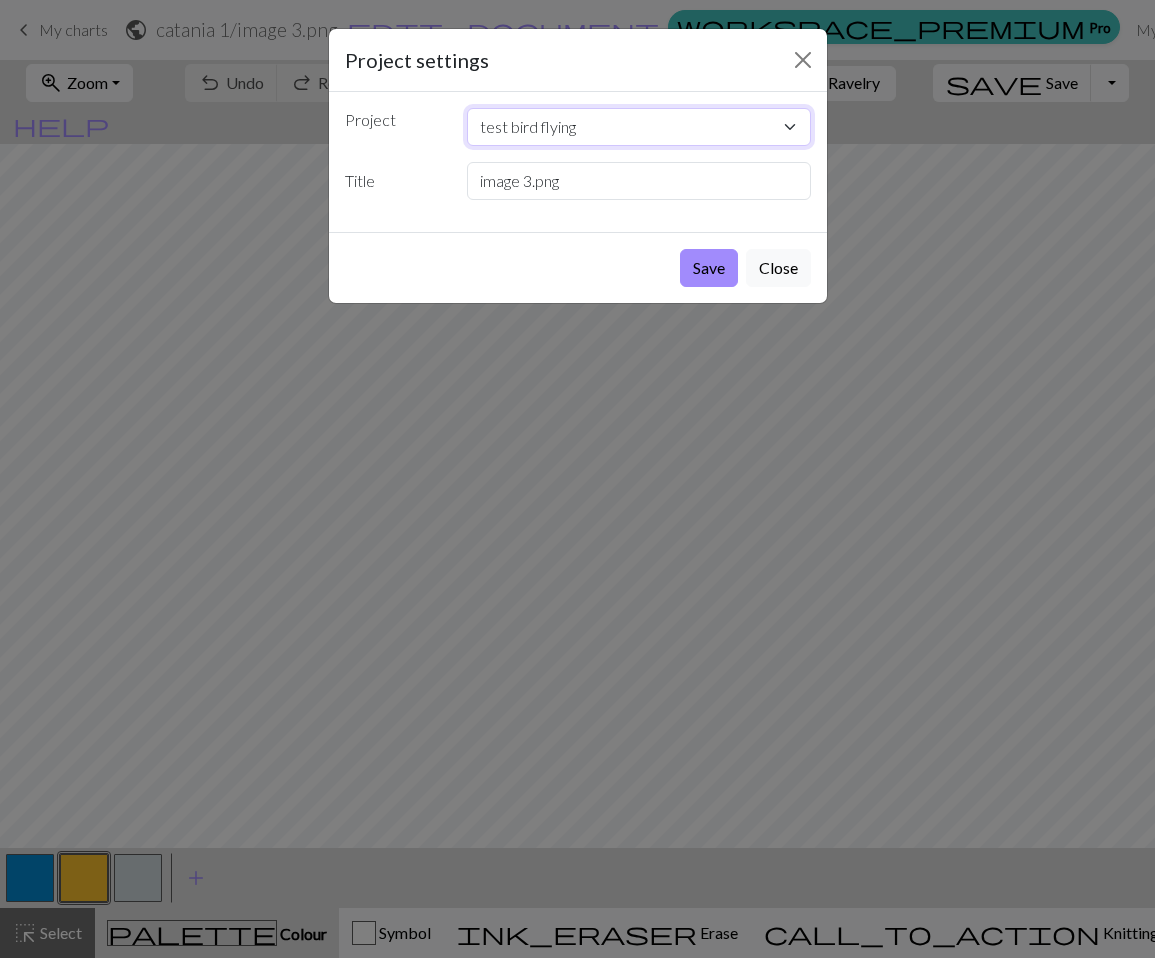 click on "test bird flying test bird [CITY] finale [CITY] [CITY] 1" at bounding box center [639, 127] 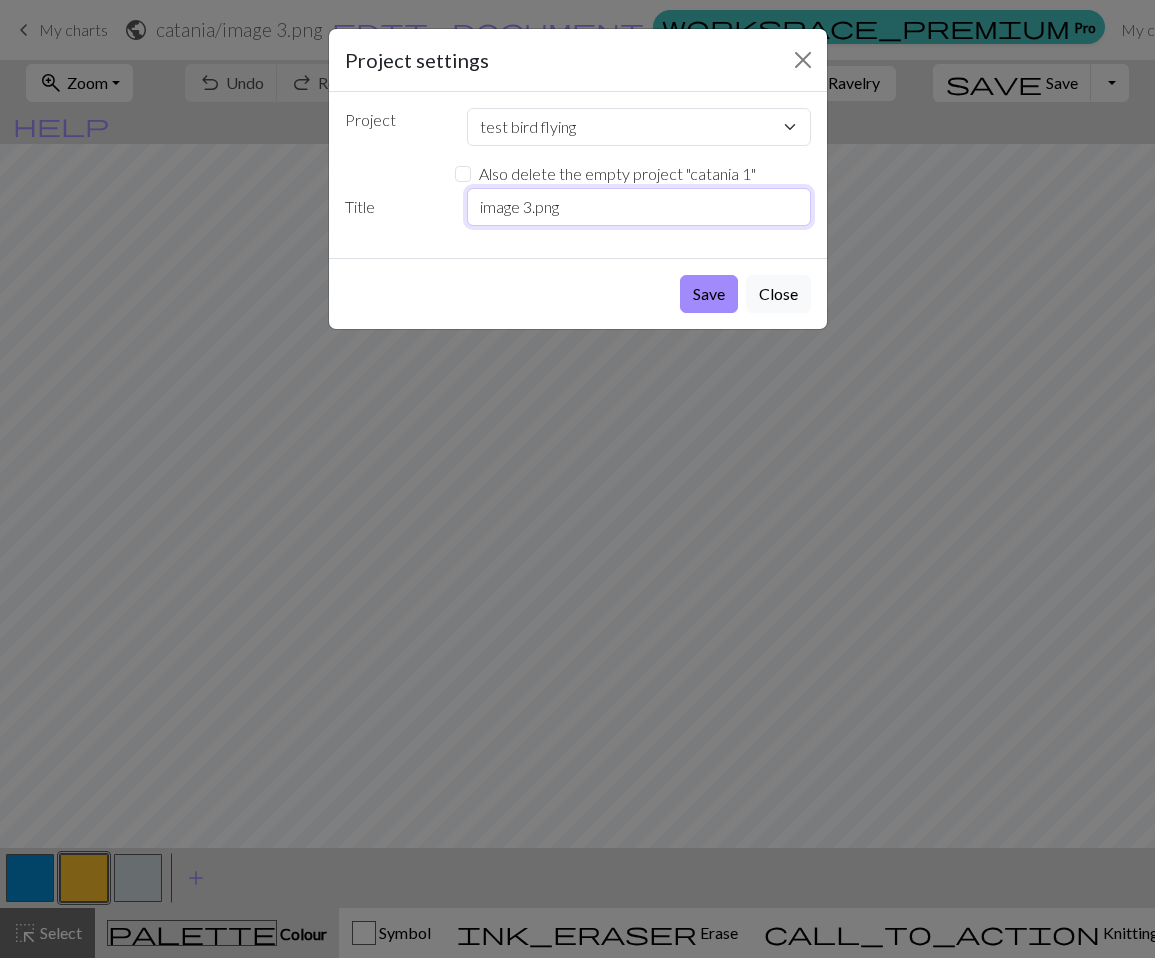 click on "image 3.png" at bounding box center (639, 207) 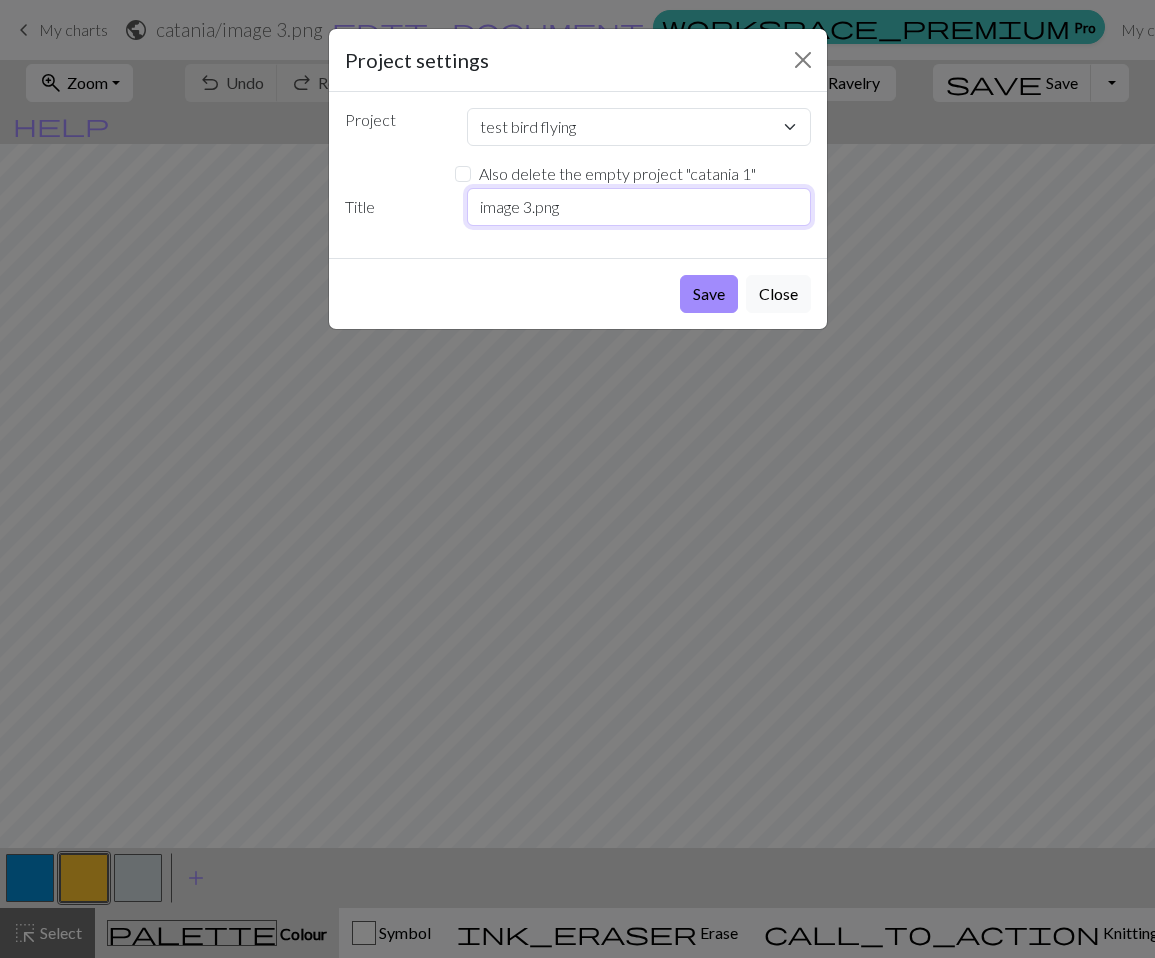click on "image 3.png" at bounding box center [639, 207] 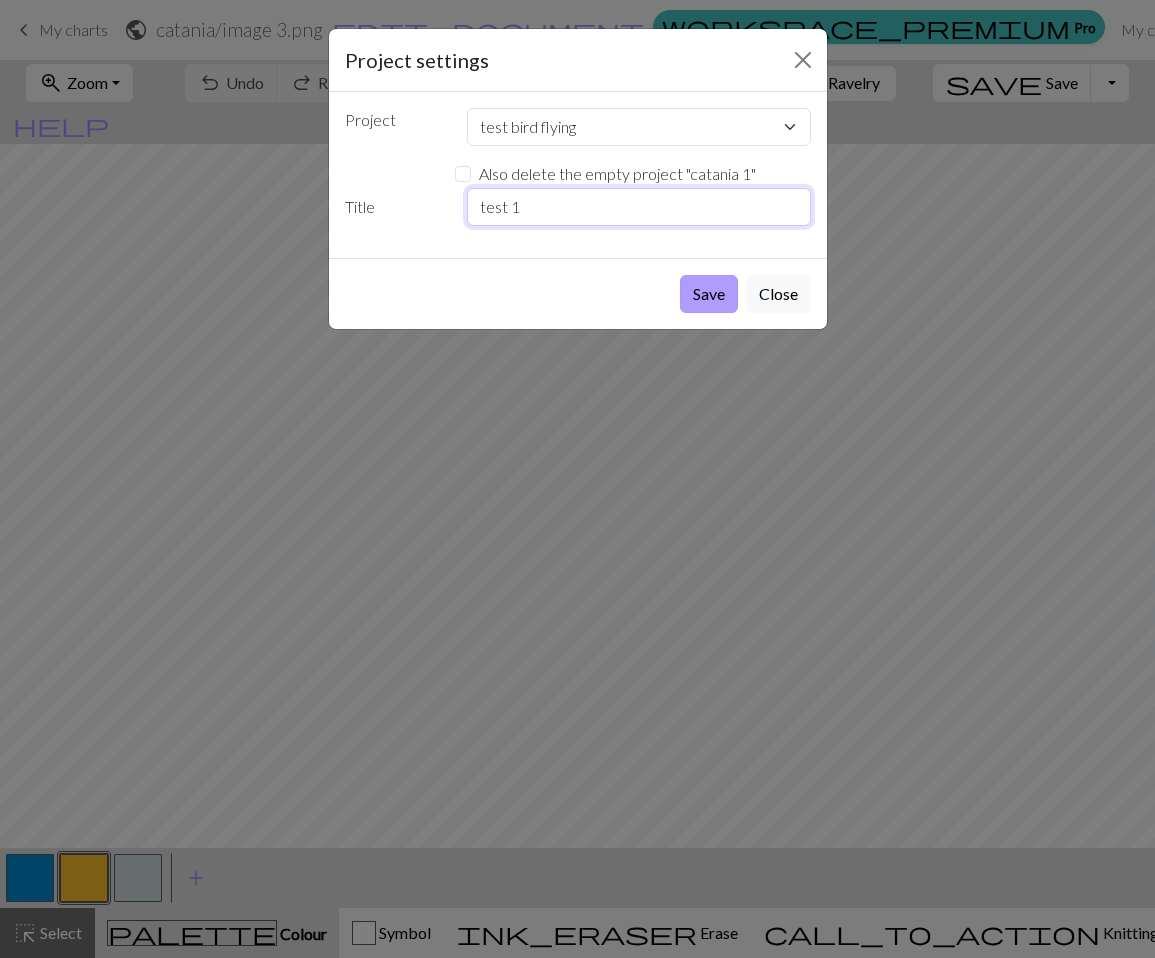 type on "test 1" 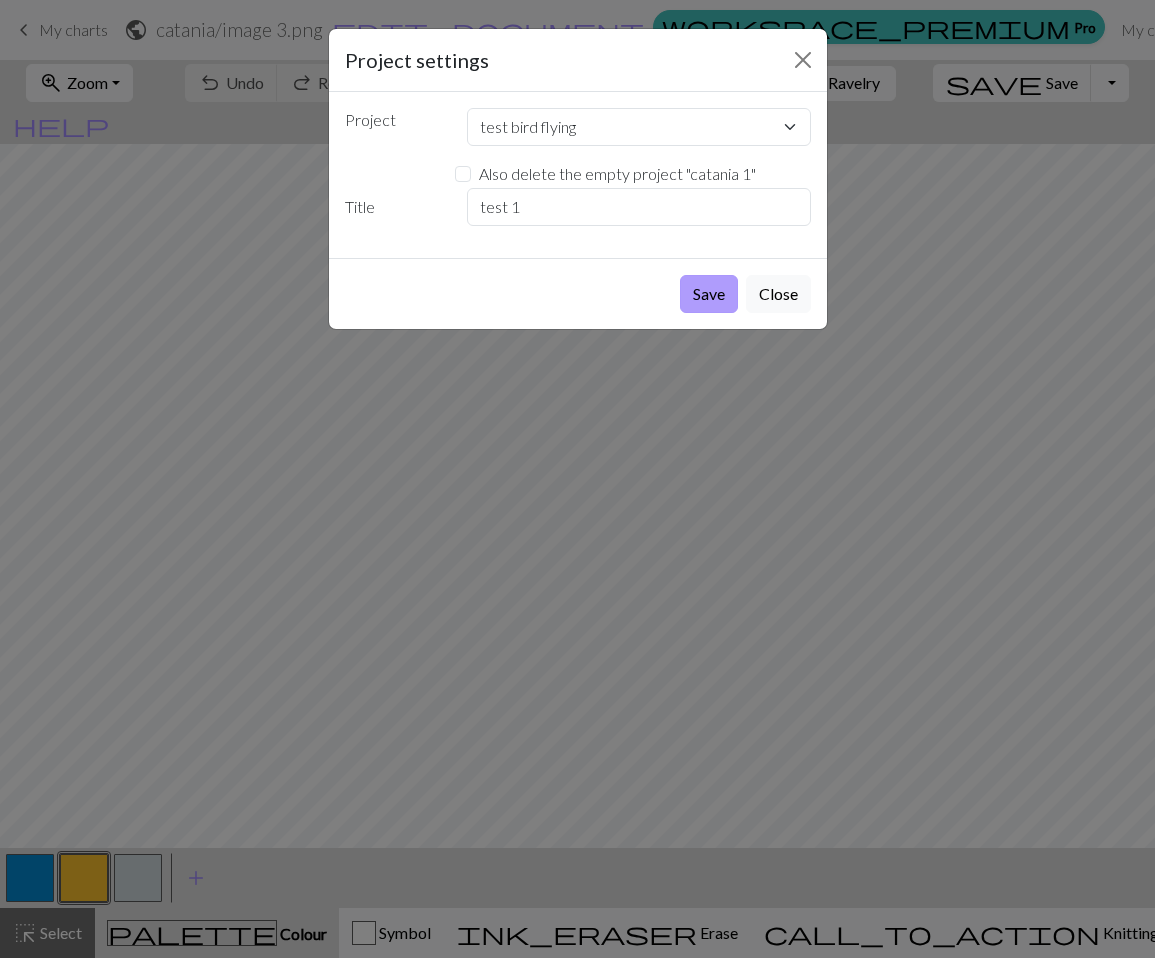 click on "Save" at bounding box center [709, 294] 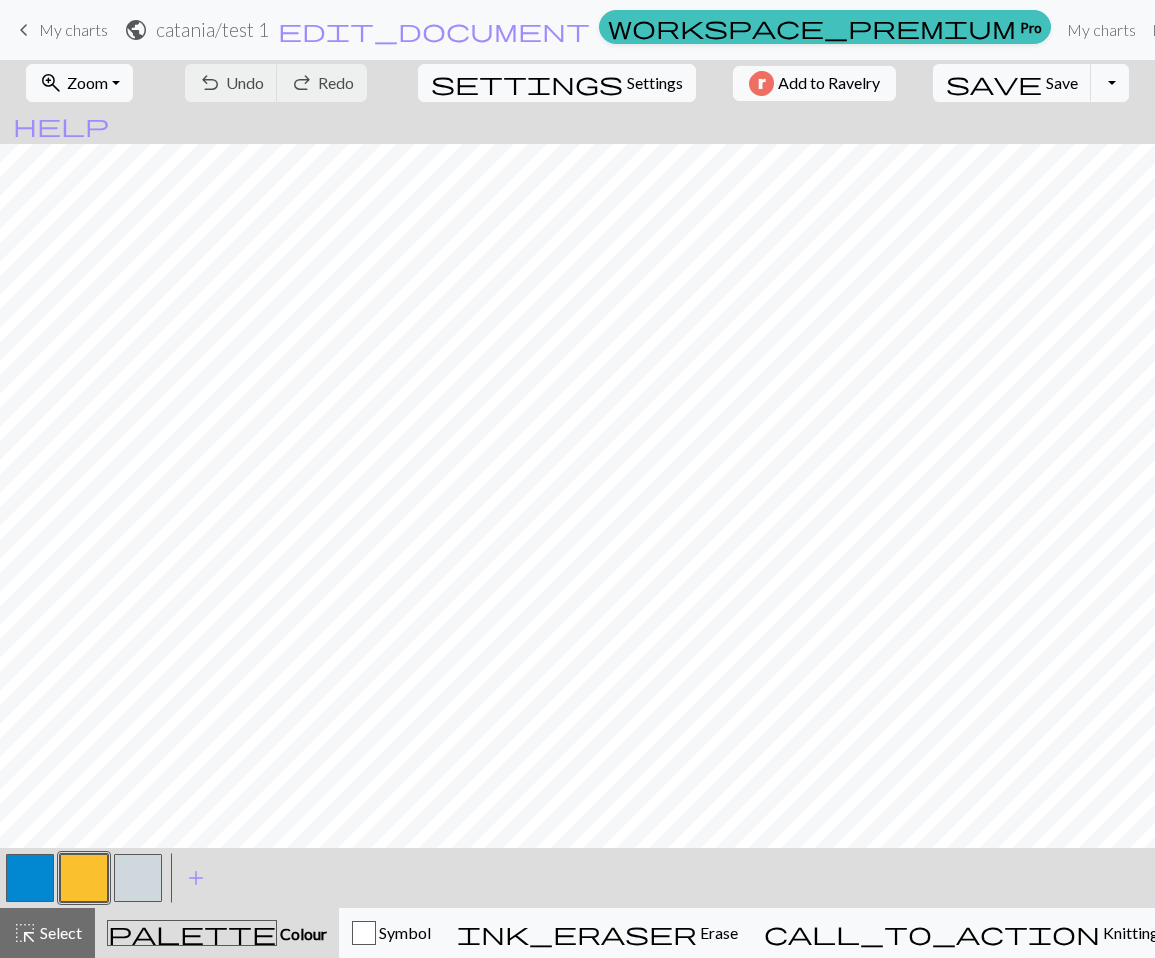 click on "keyboard_arrow_left" at bounding box center (24, 30) 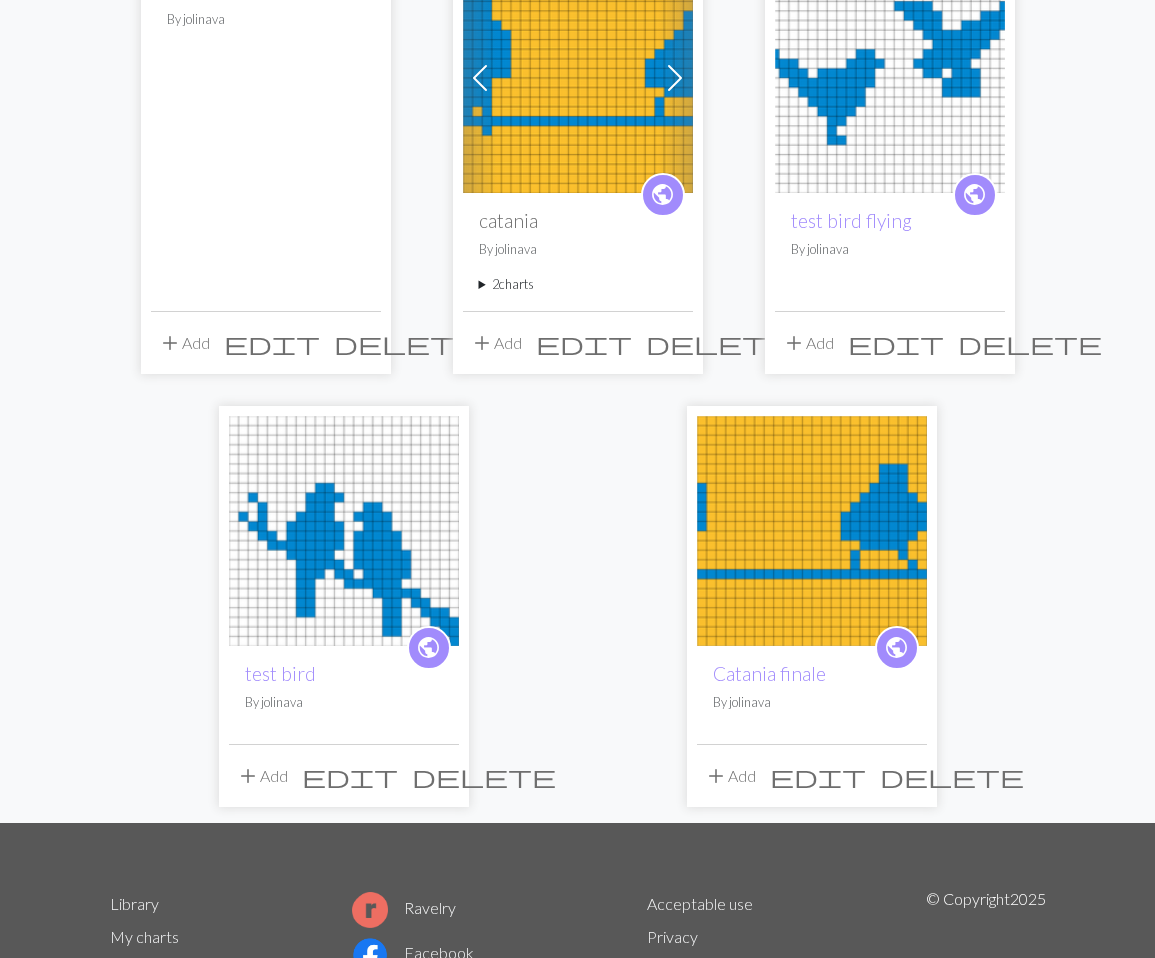 scroll, scrollTop: 240, scrollLeft: 0, axis: vertical 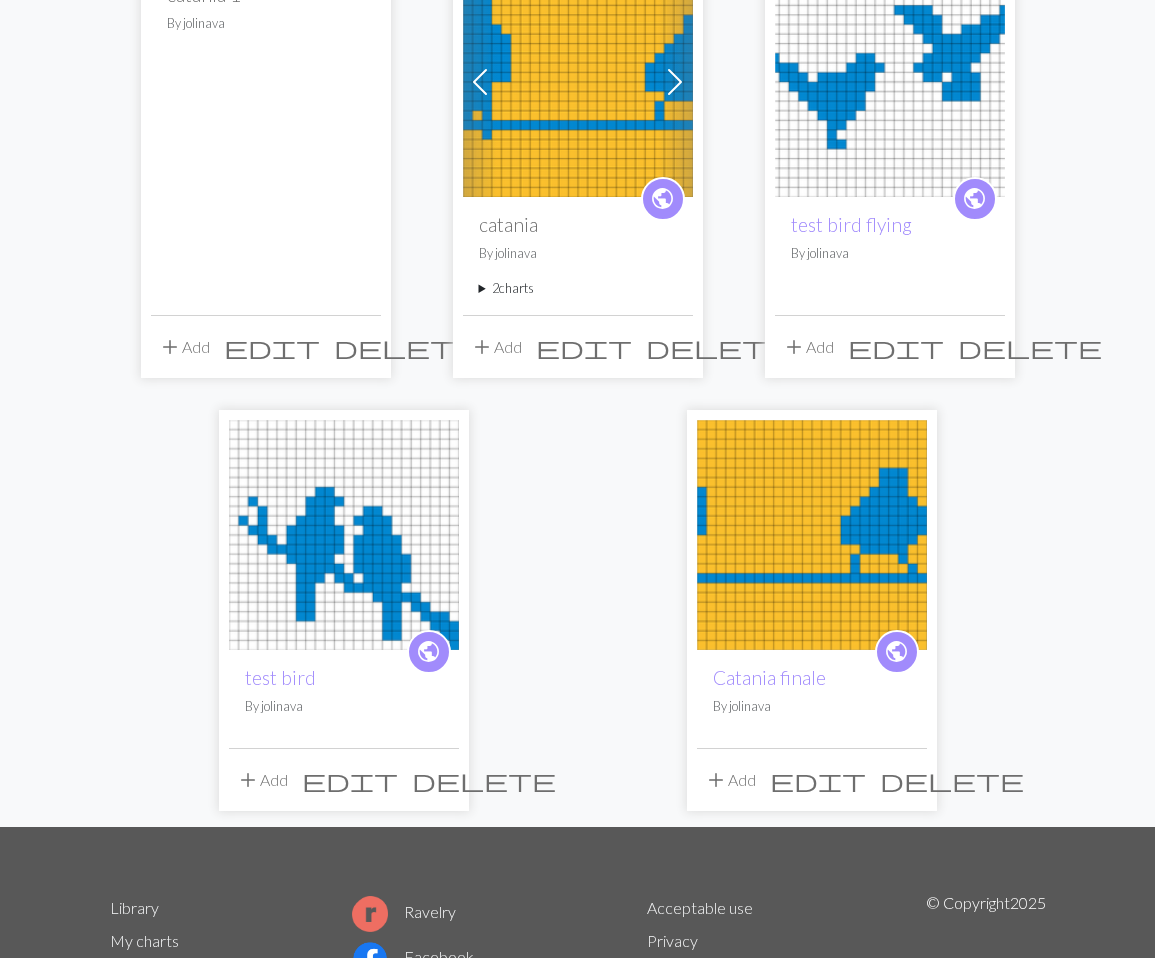 click on "2  charts" at bounding box center (578, 288) 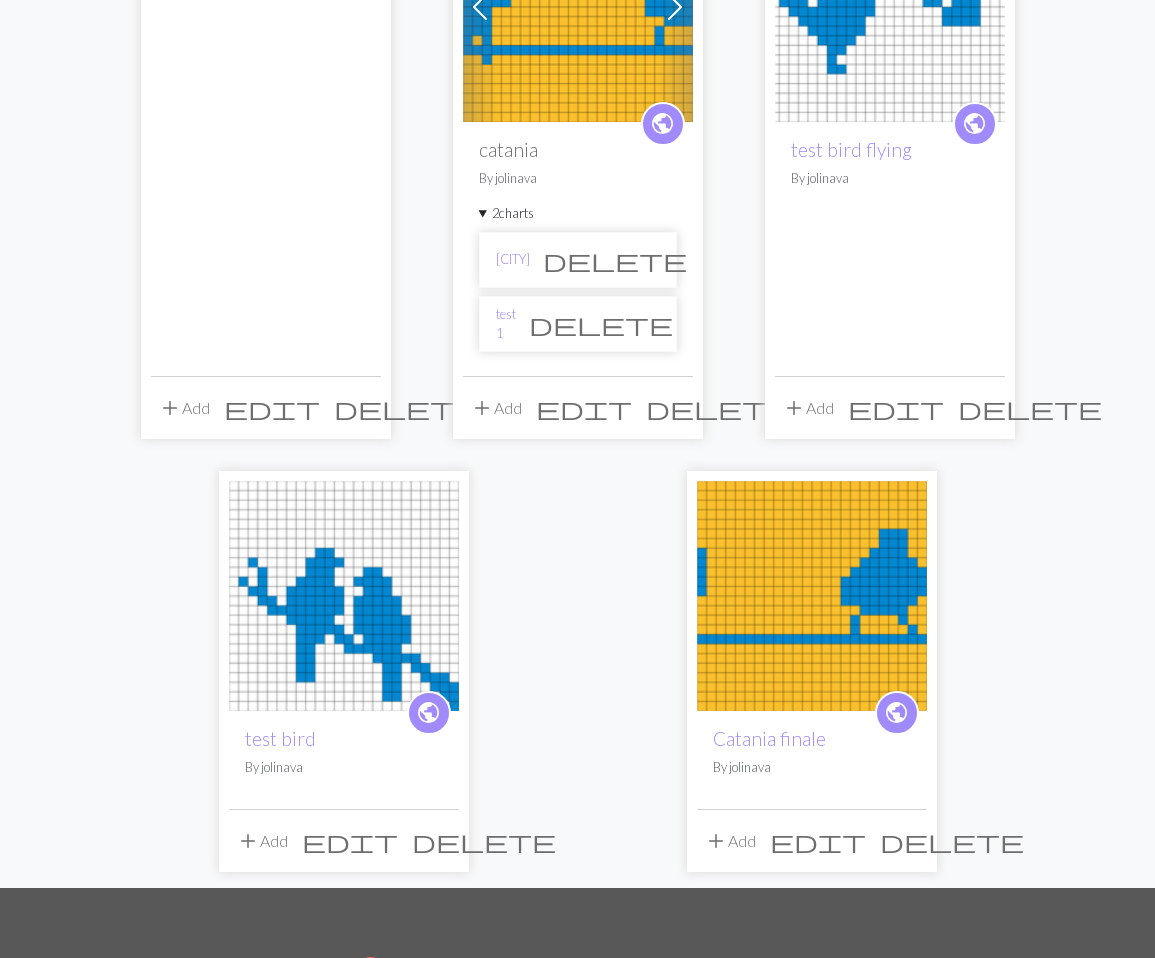 scroll, scrollTop: 0, scrollLeft: 0, axis: both 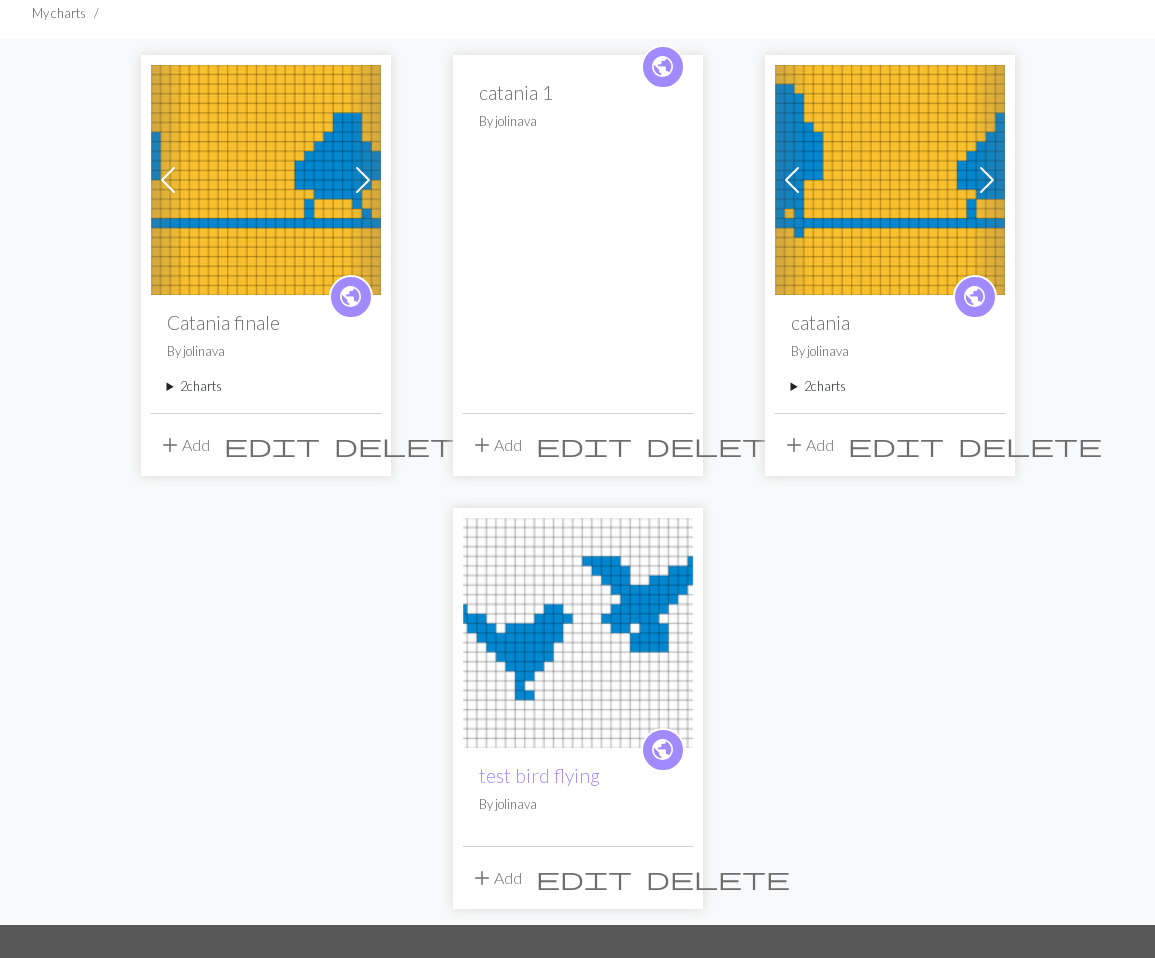 click on "delete" at bounding box center [718, 445] 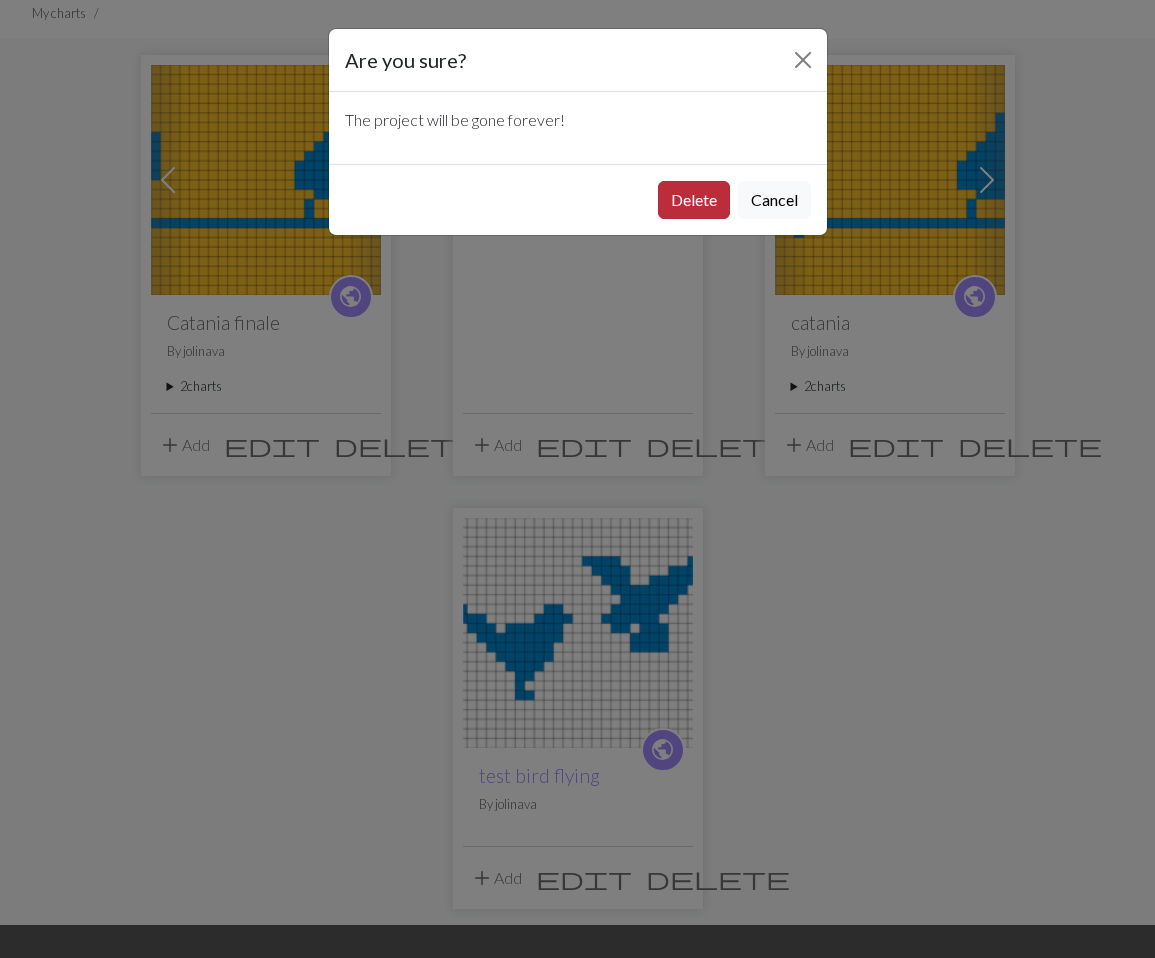 click on "Delete" at bounding box center (694, 200) 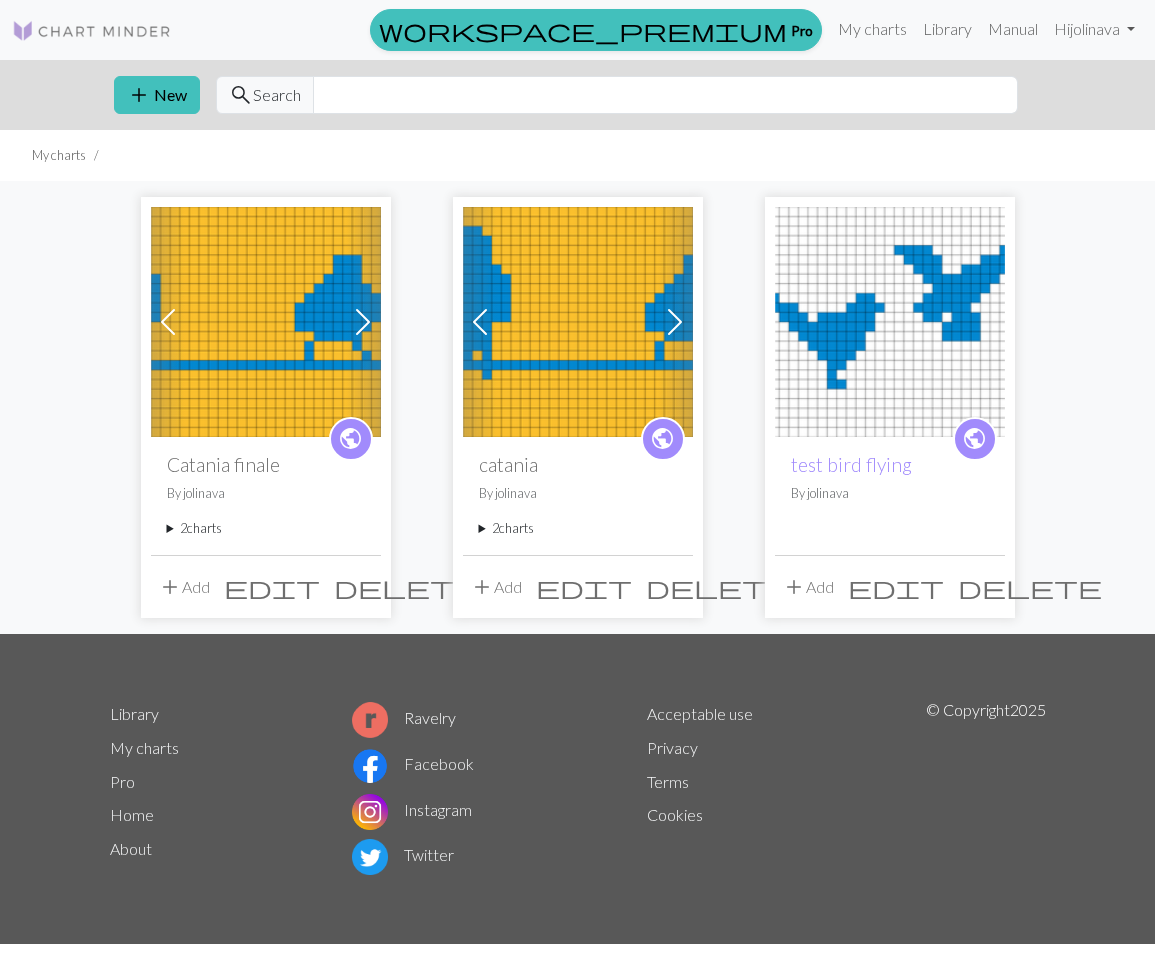 scroll, scrollTop: 0, scrollLeft: 0, axis: both 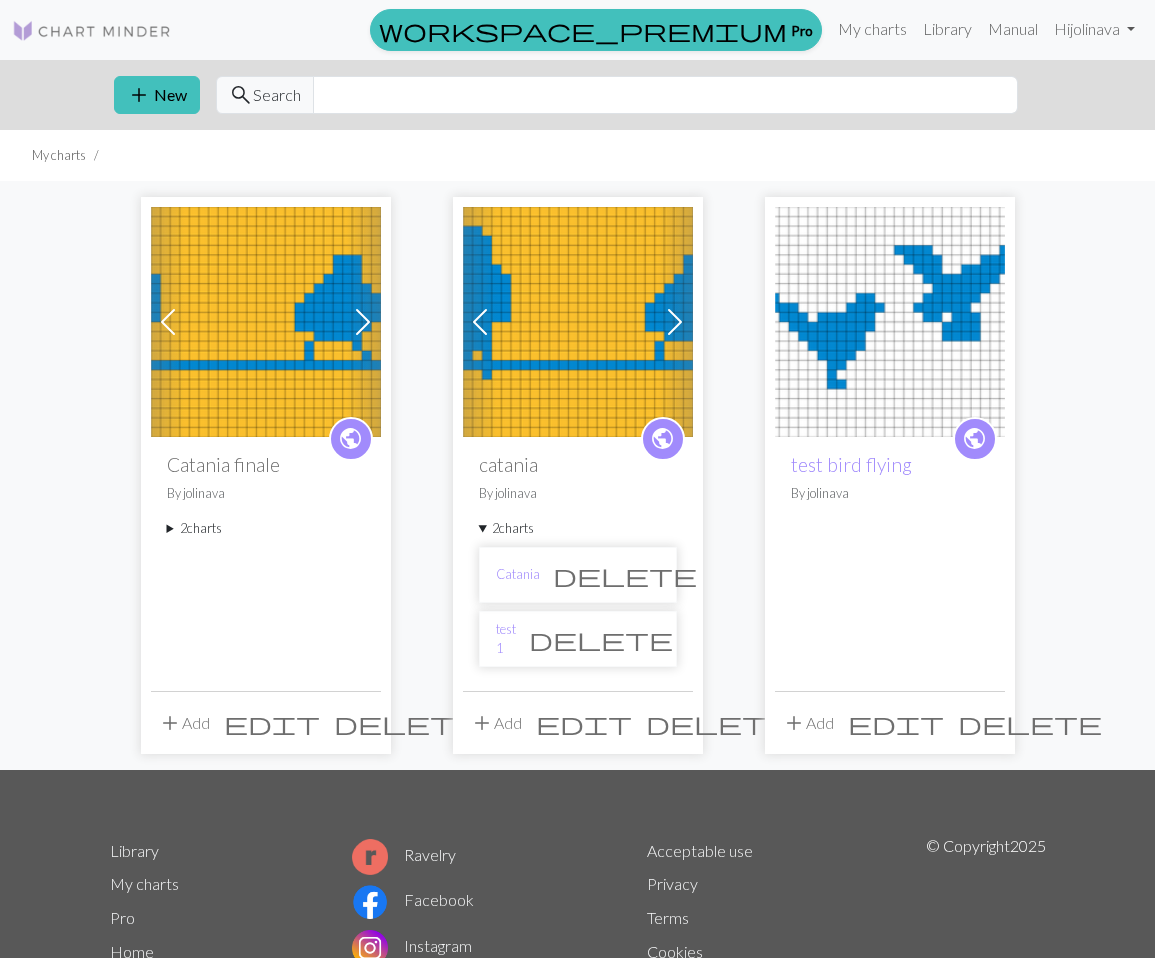 click at bounding box center [675, 322] 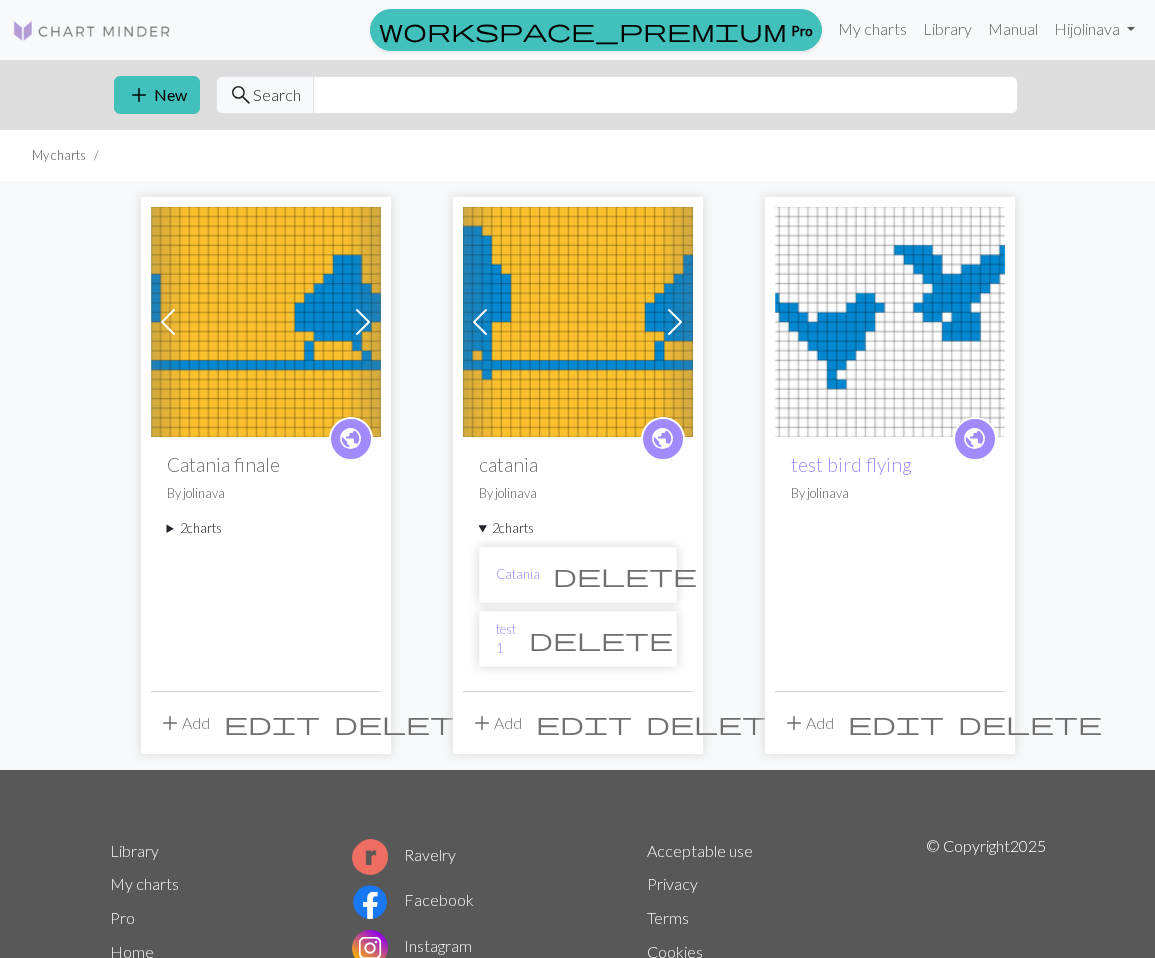 click at bounding box center [675, 322] 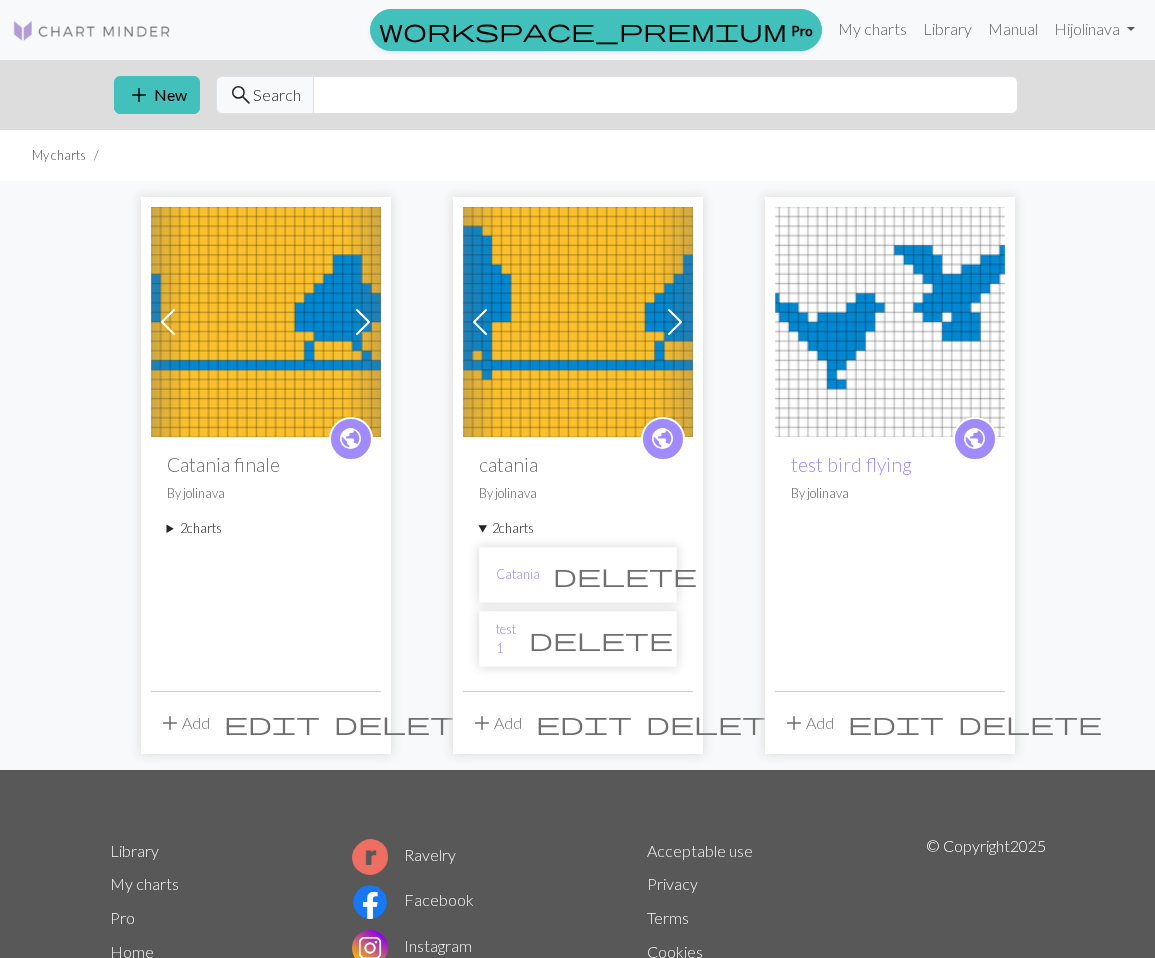 click on "public" at bounding box center [662, 438] 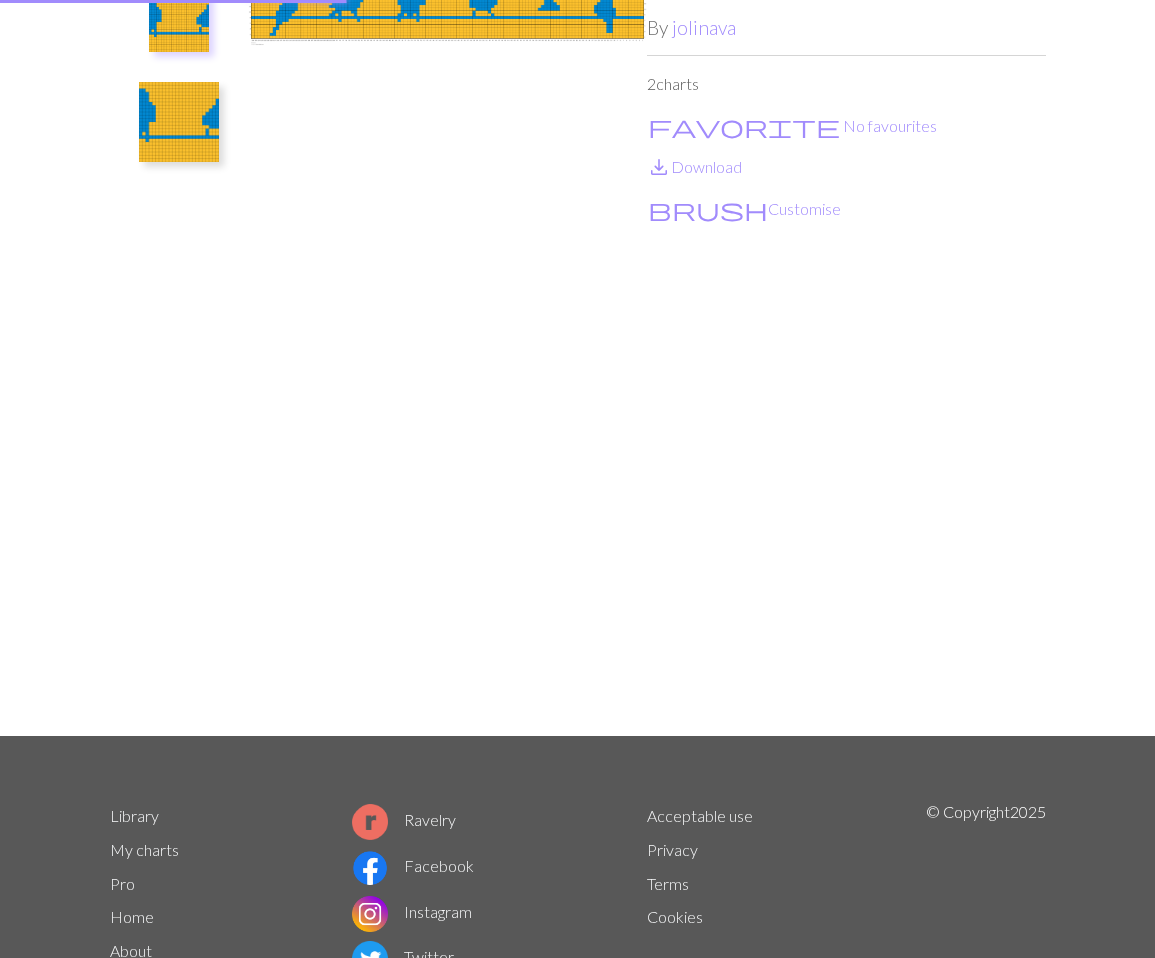 scroll, scrollTop: 0, scrollLeft: 0, axis: both 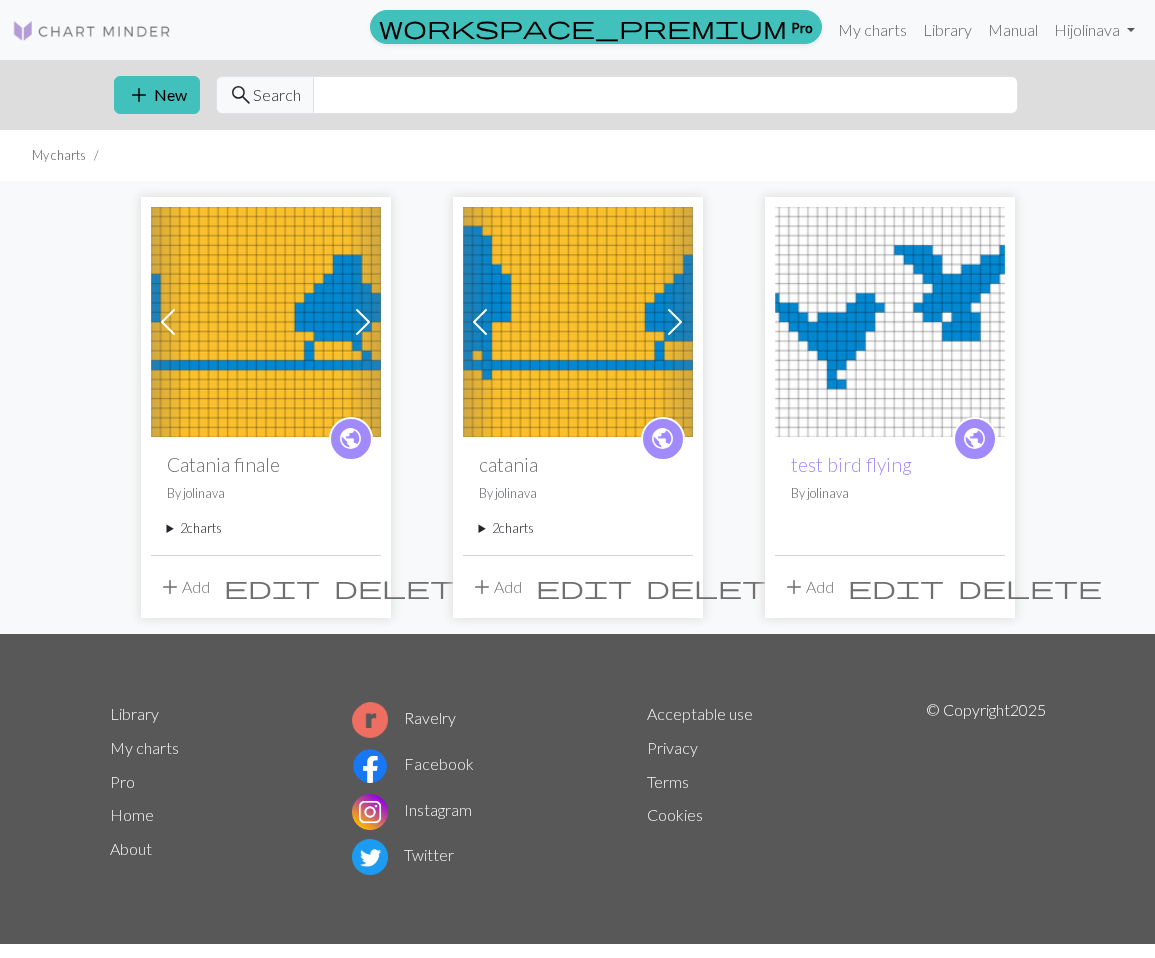 click on "public catania By   [PERSON] 2  charts Catania delete test 1 delete" at bounding box center (578, 495) 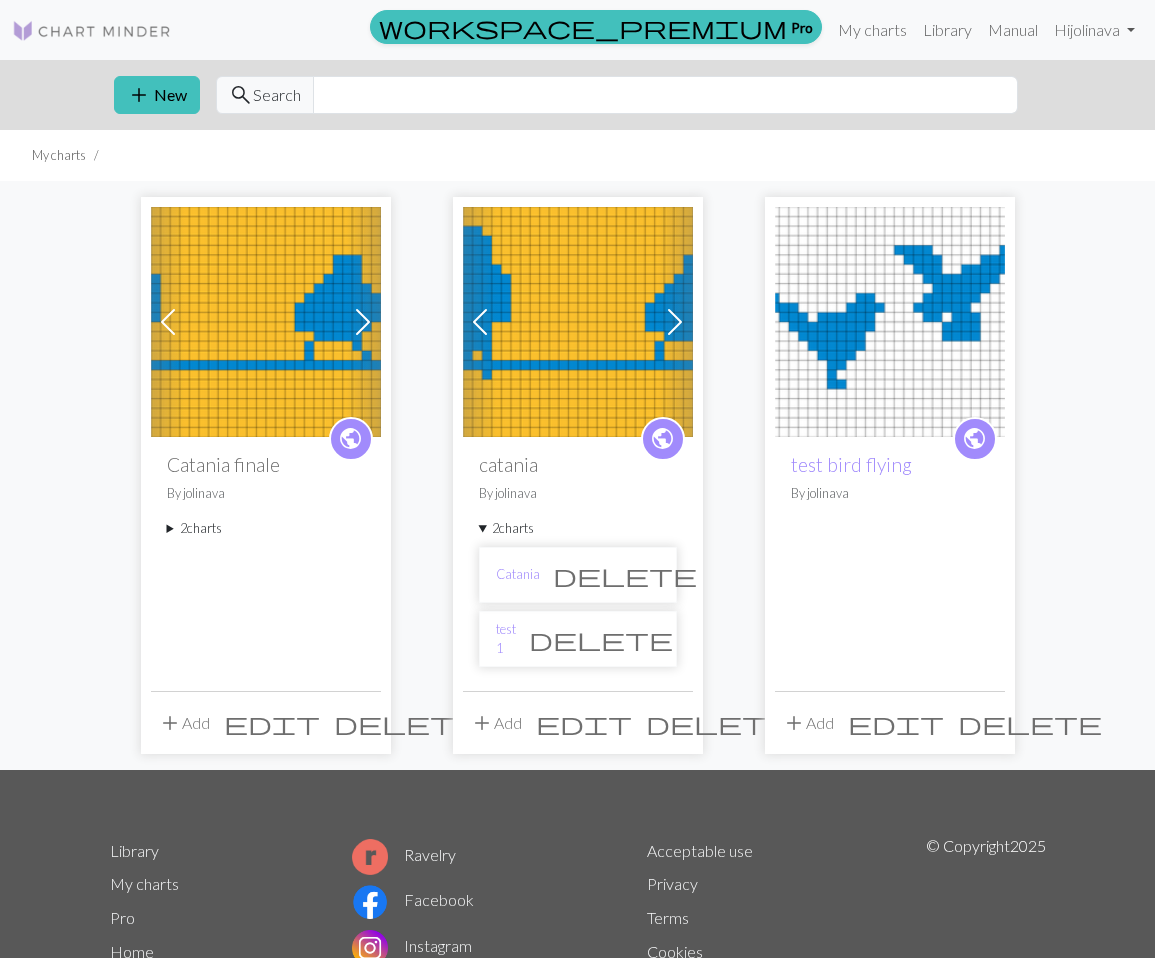 click on "2  charts" at bounding box center (266, 528) 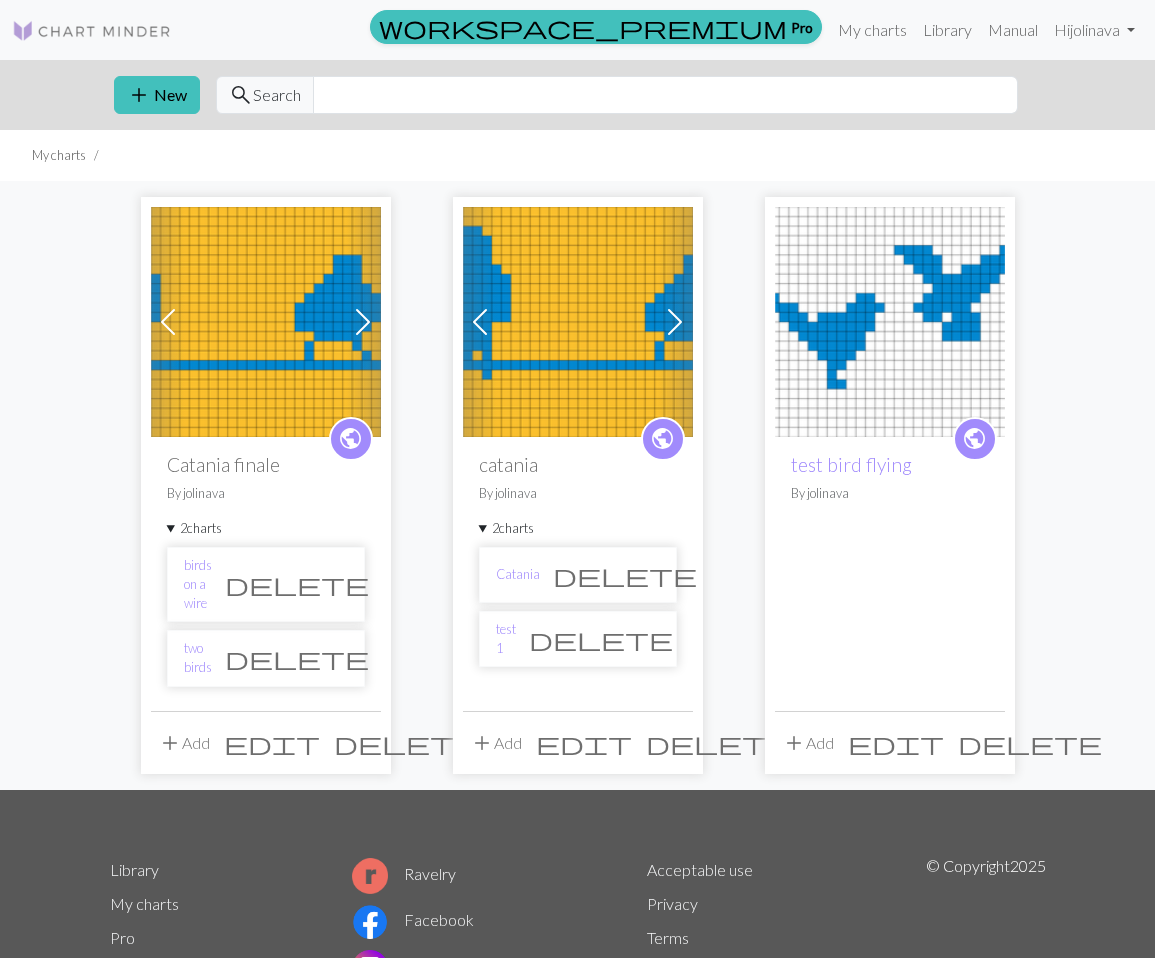 click at bounding box center (363, 322) 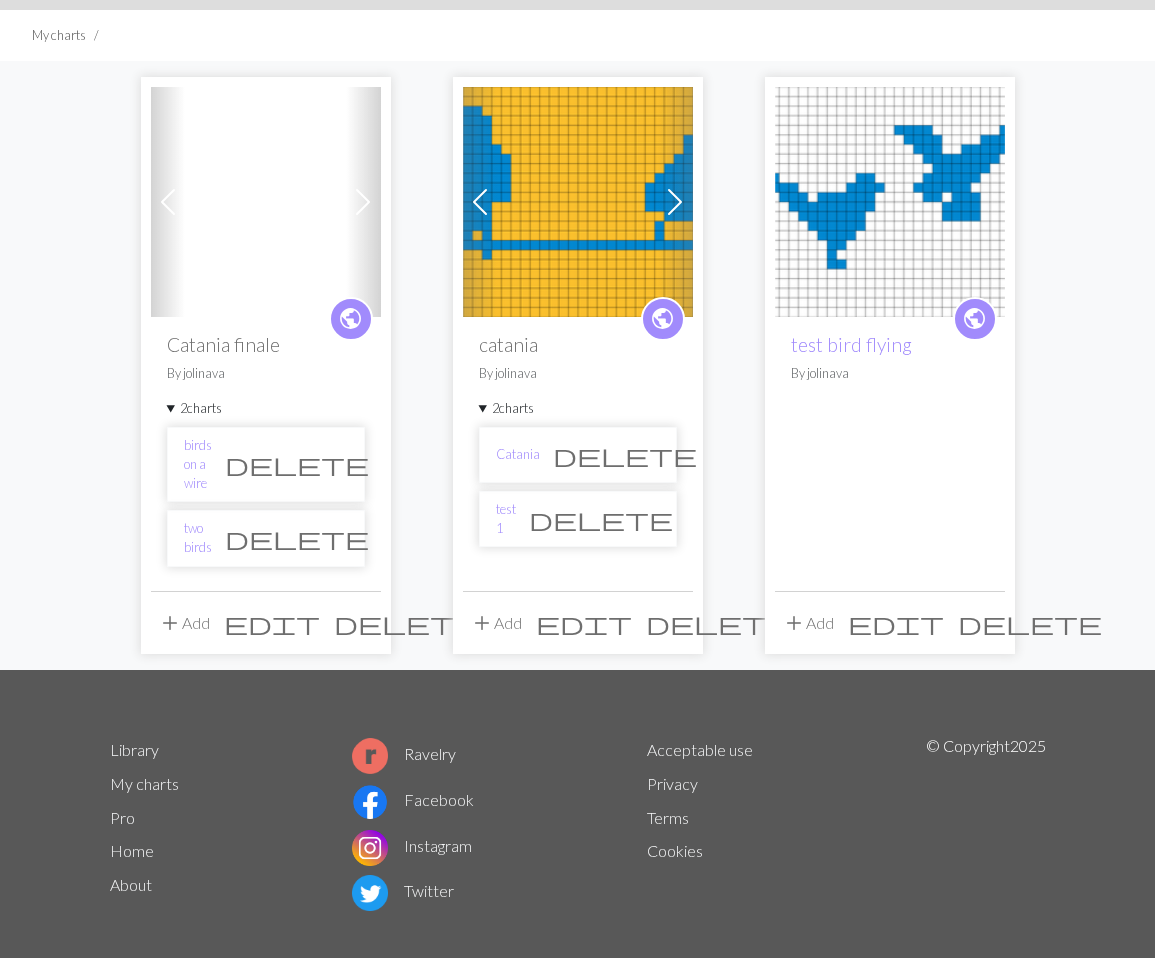 scroll, scrollTop: 122, scrollLeft: 0, axis: vertical 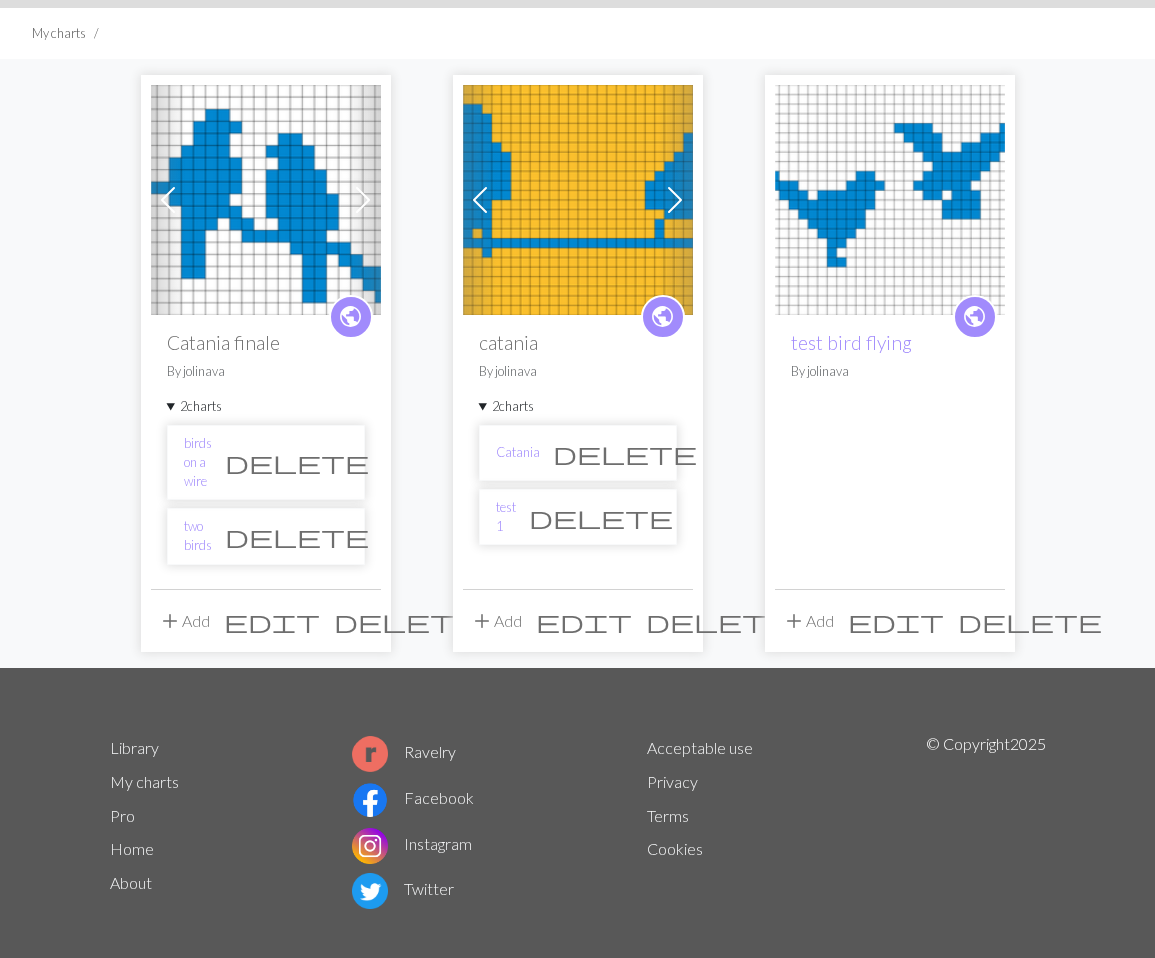 click at bounding box center [266, 200] 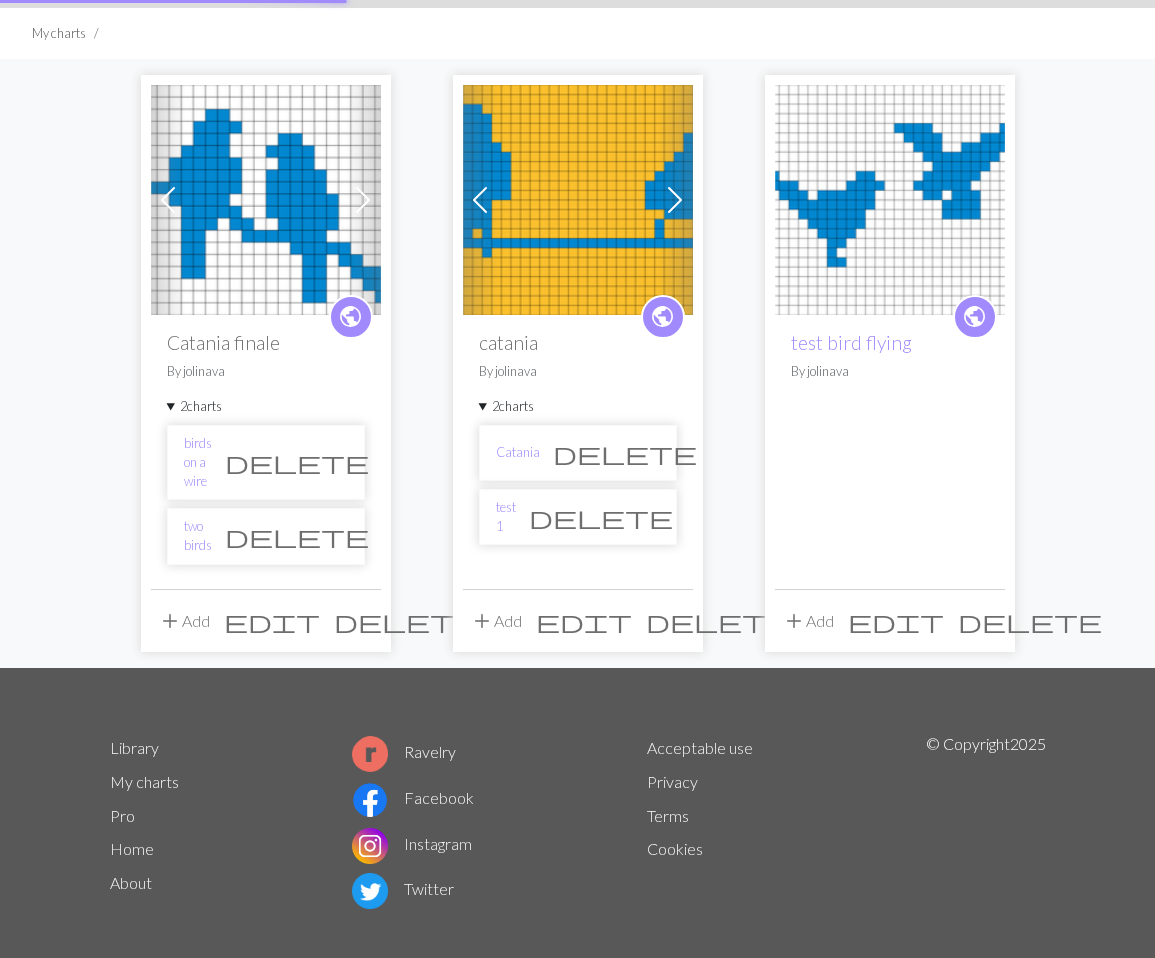 scroll, scrollTop: 0, scrollLeft: 0, axis: both 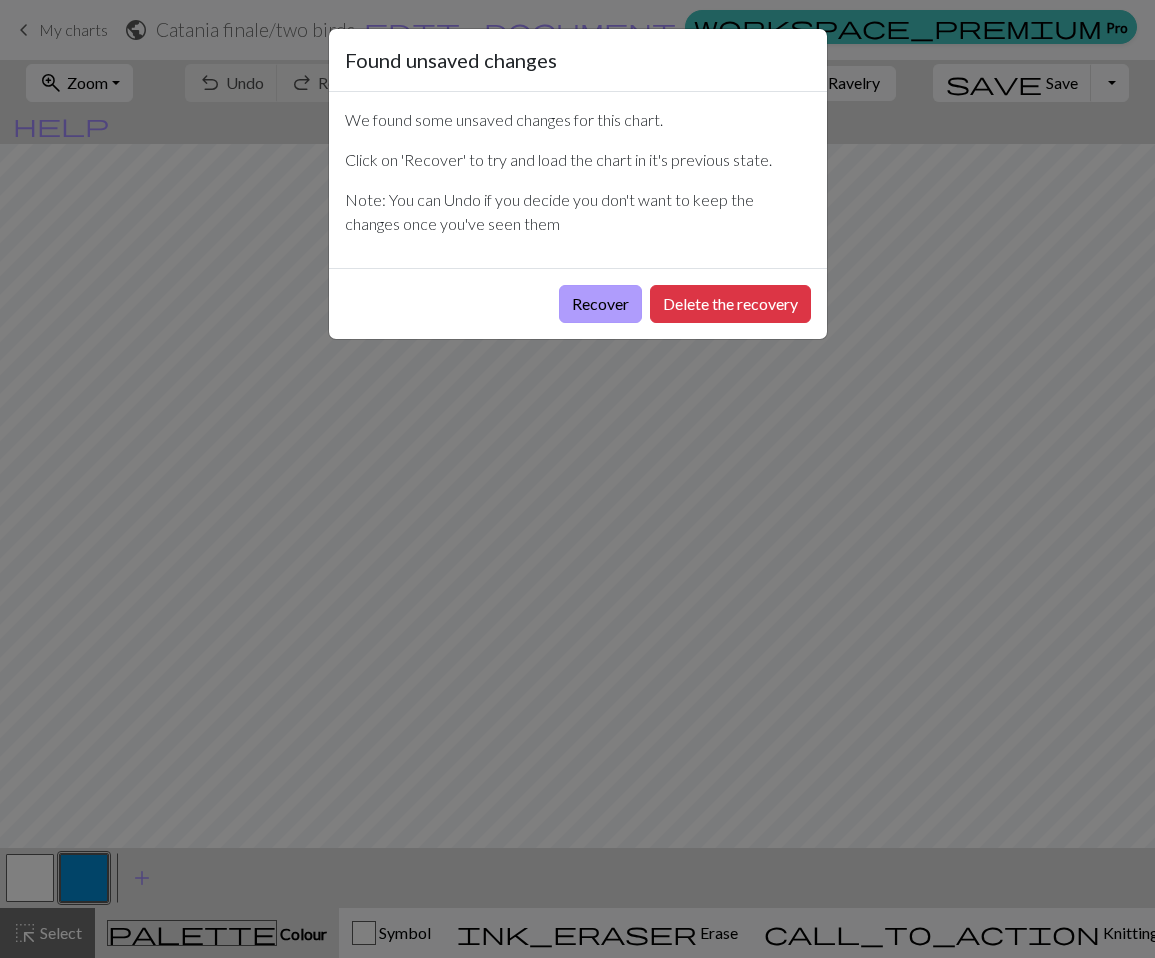 click on "Recover" at bounding box center (600, 304) 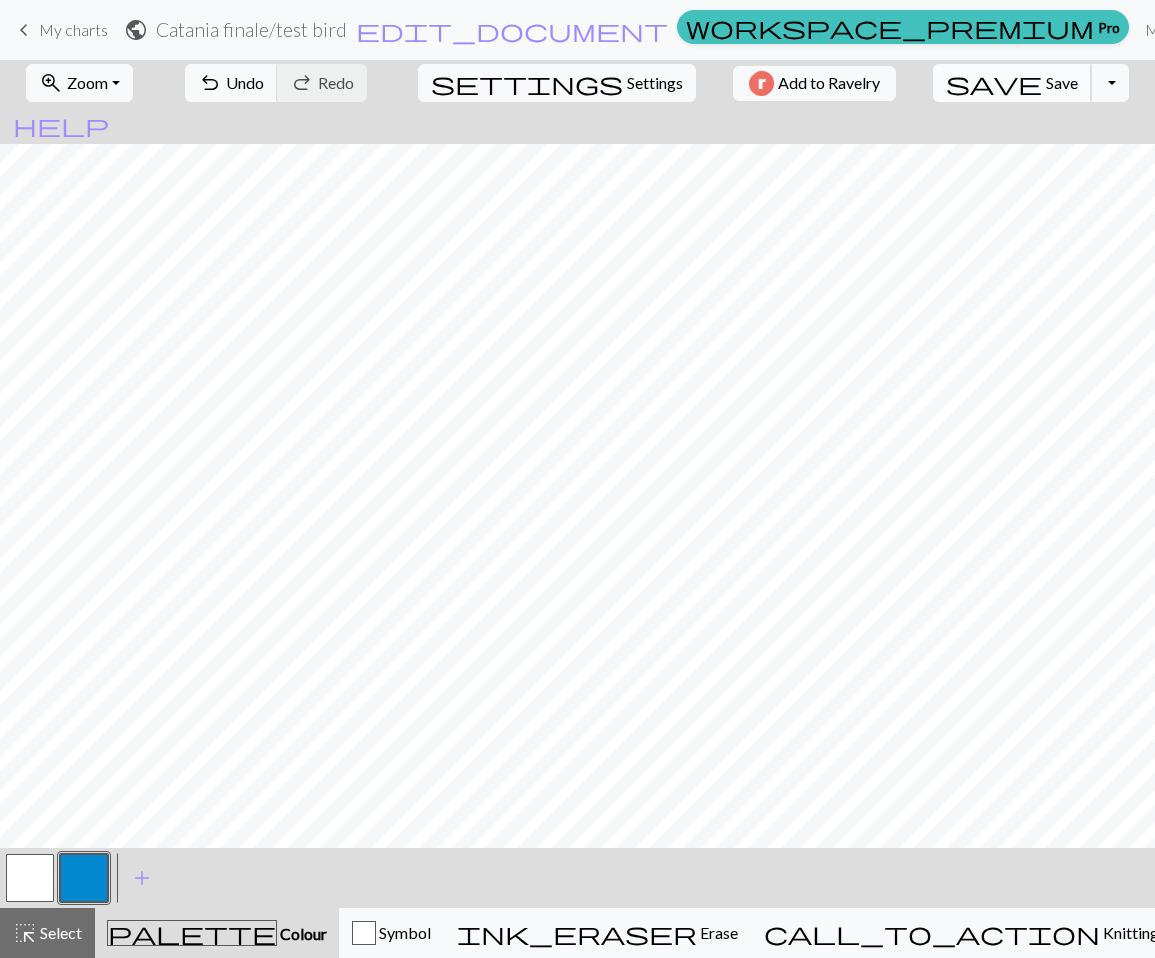 click on "save Save Save" at bounding box center (1012, 83) 